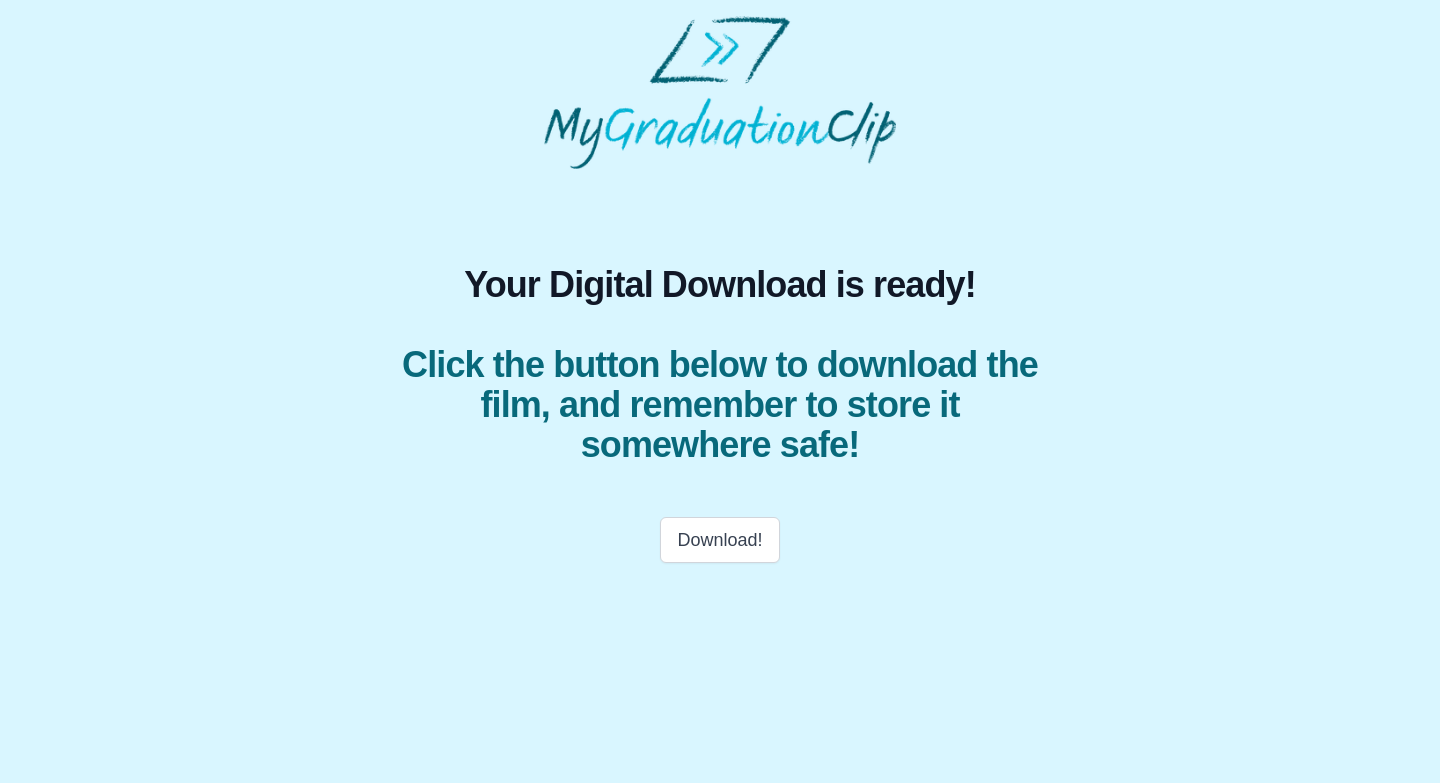 scroll, scrollTop: 0, scrollLeft: 0, axis: both 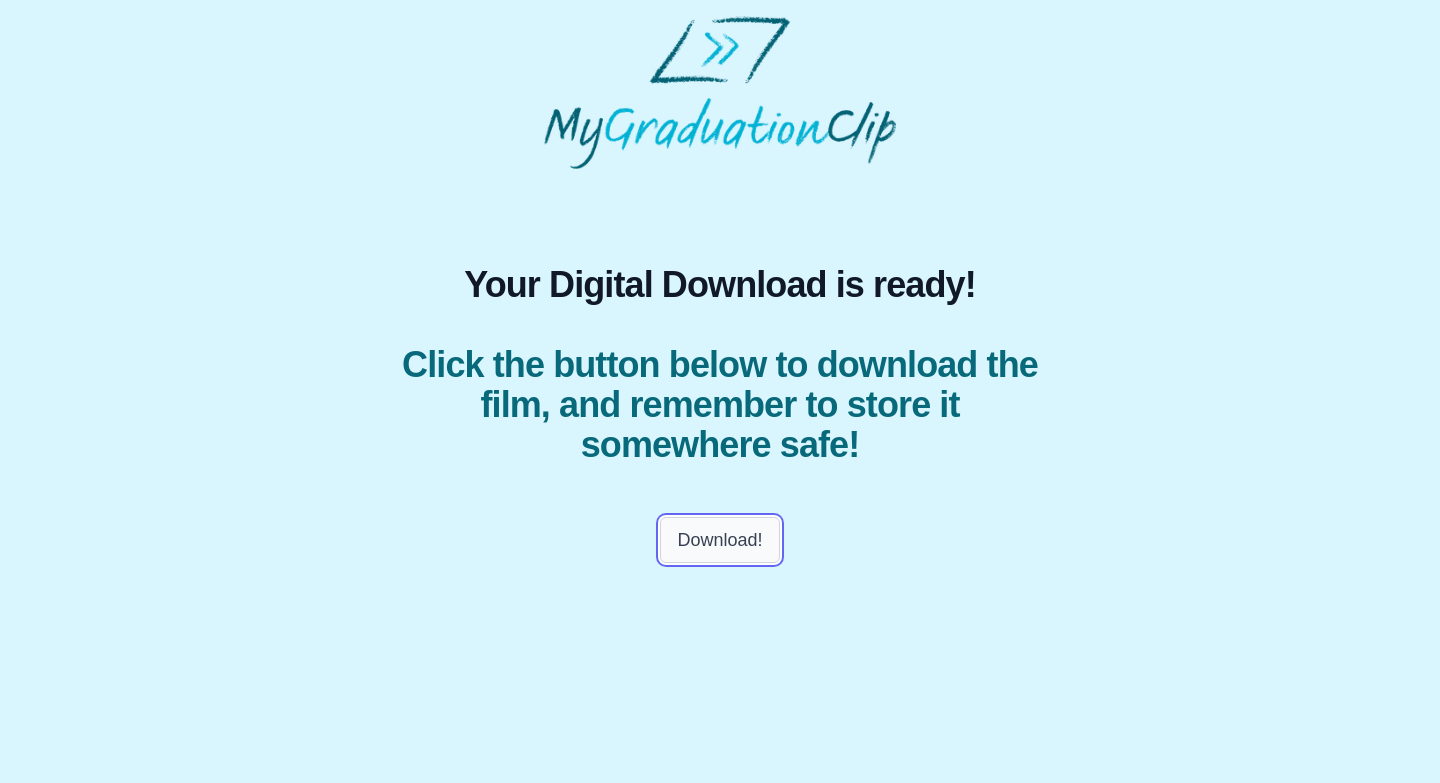 click on "Download!" at bounding box center [719, 540] 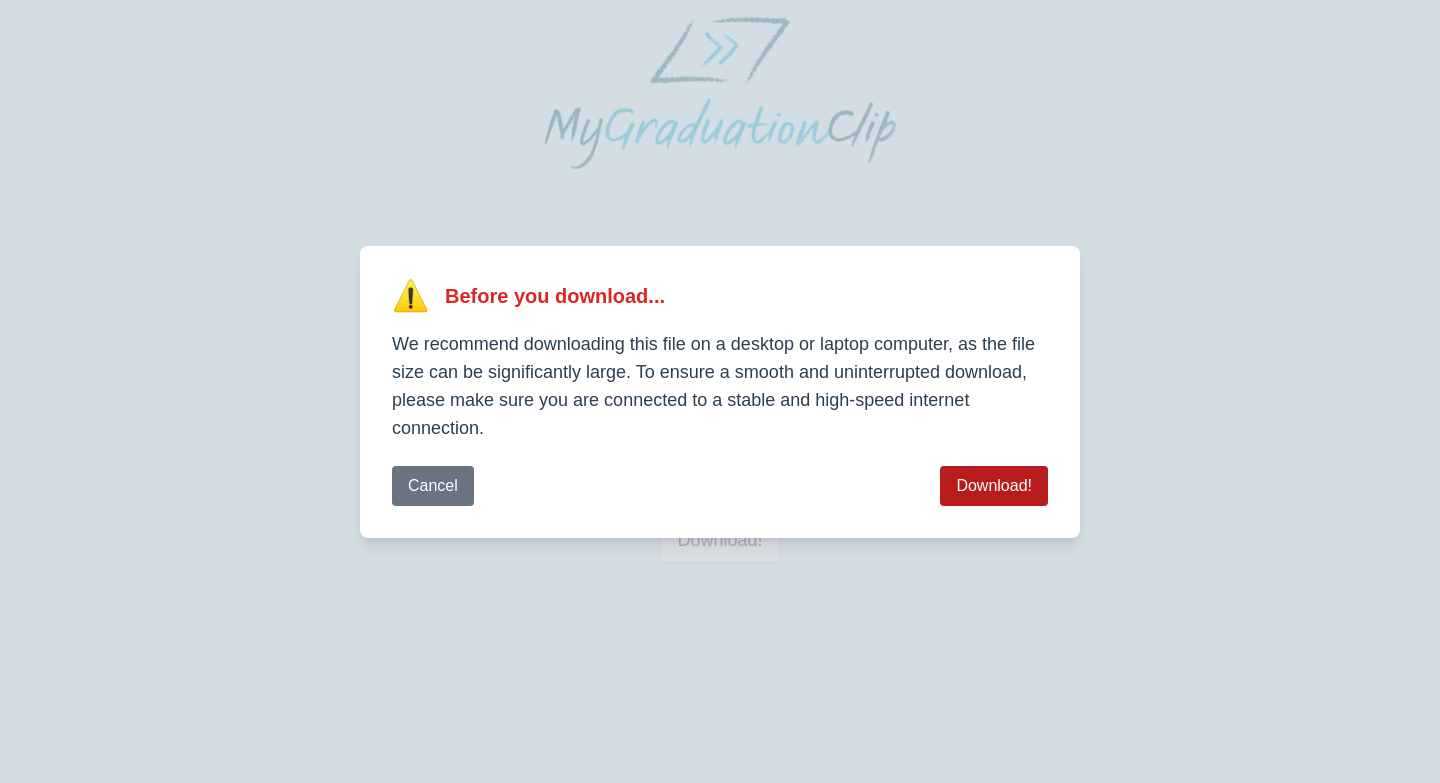 click on "Download!" at bounding box center [994, 486] 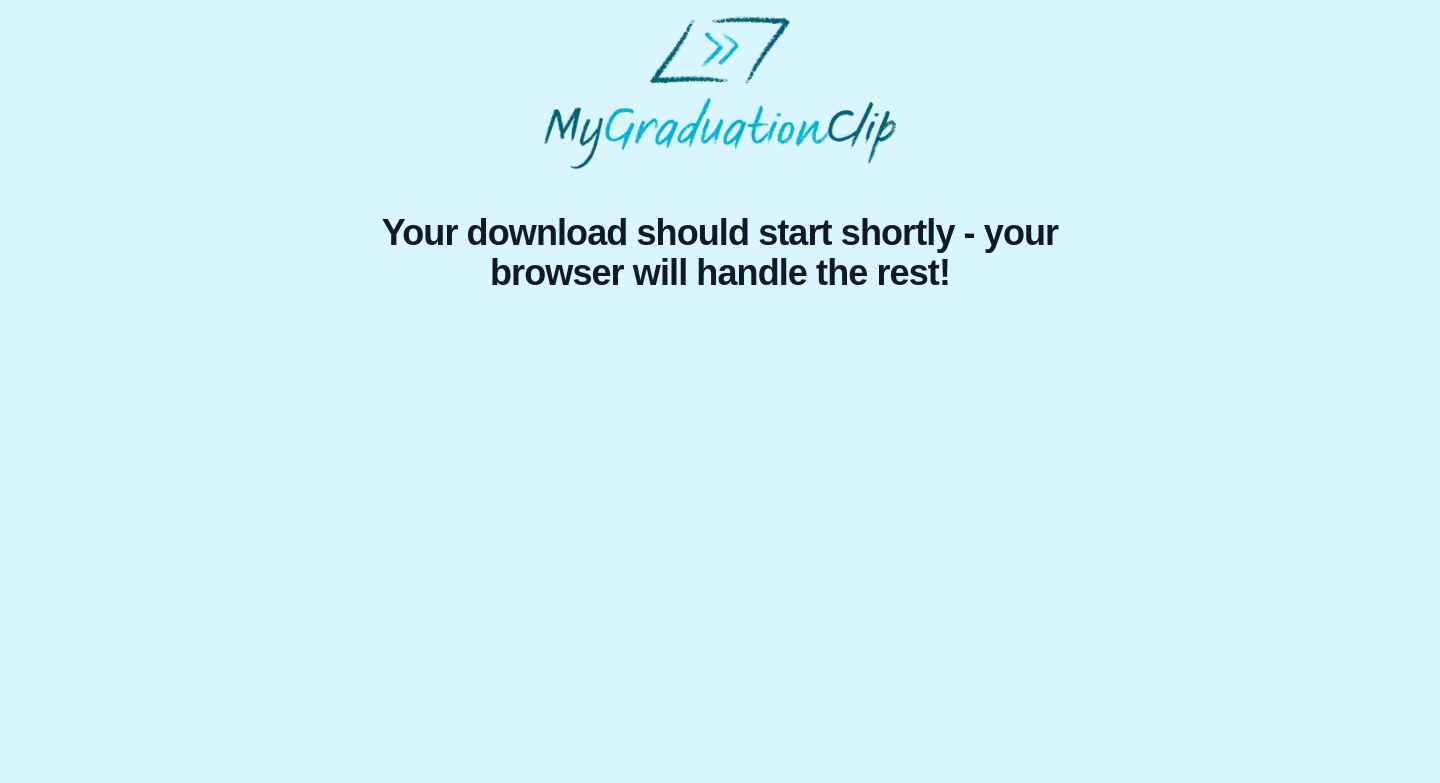 click on "Your download should start shortly - your browser will handle the rest!" at bounding box center [720, 160] 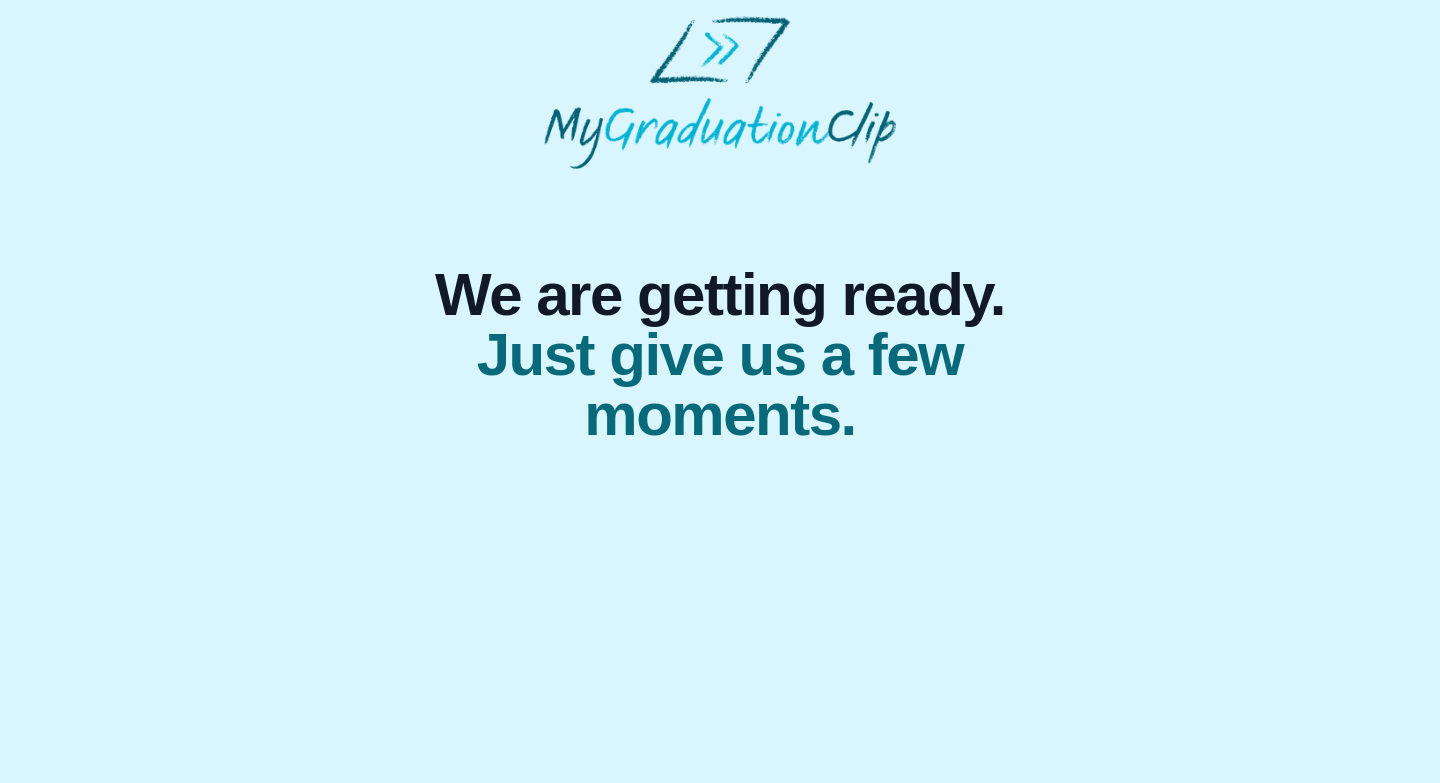 scroll, scrollTop: 0, scrollLeft: 0, axis: both 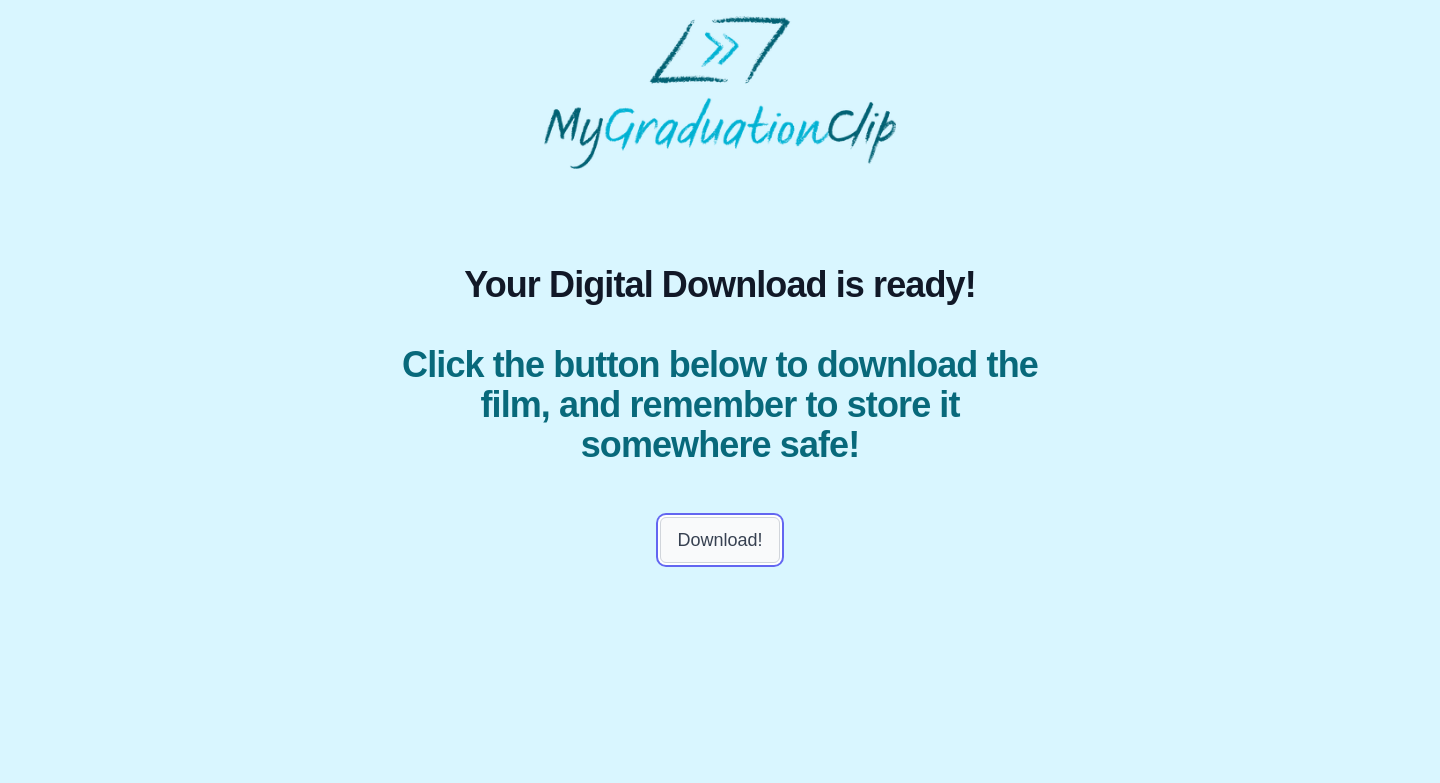 click on "Download!" at bounding box center [719, 540] 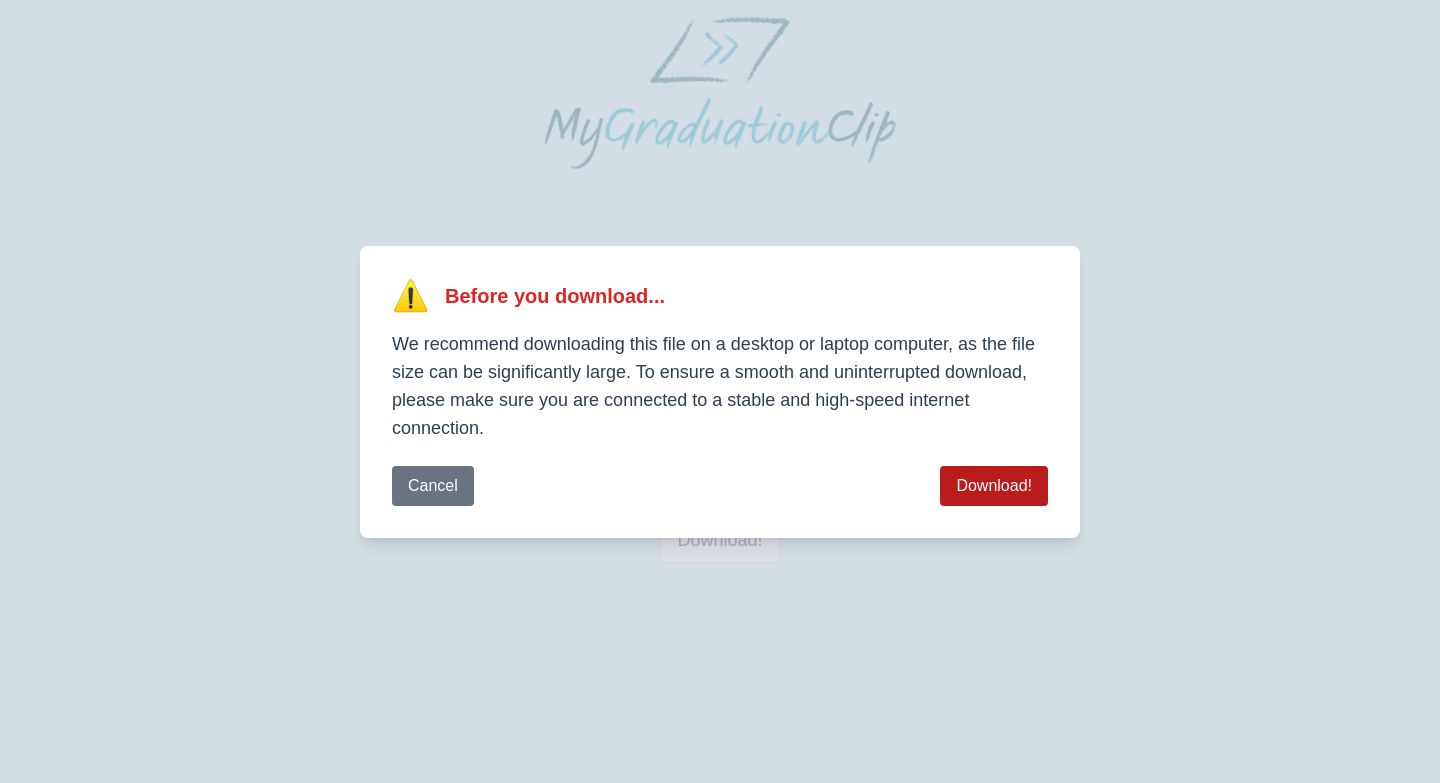 click on "Download!" at bounding box center [994, 486] 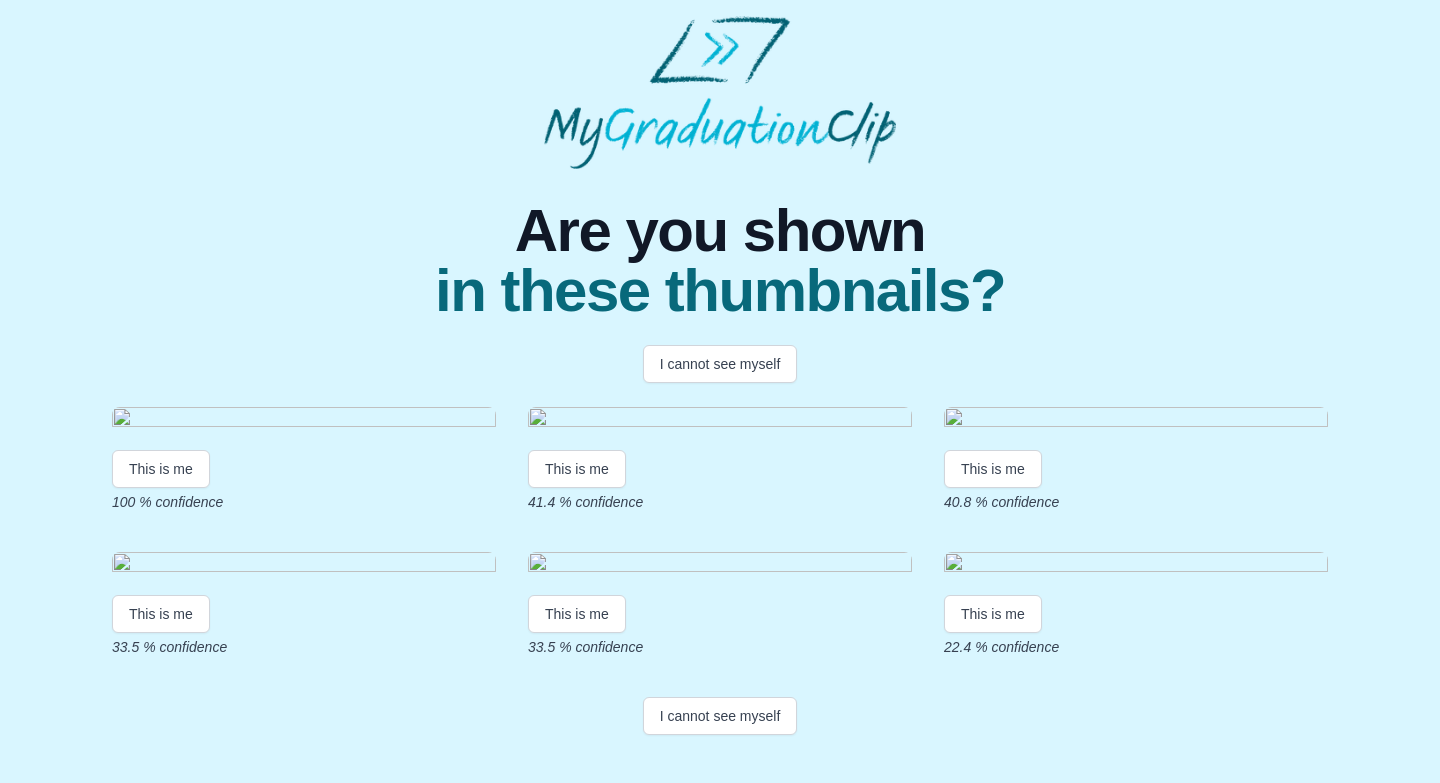 scroll, scrollTop: 100, scrollLeft: 0, axis: vertical 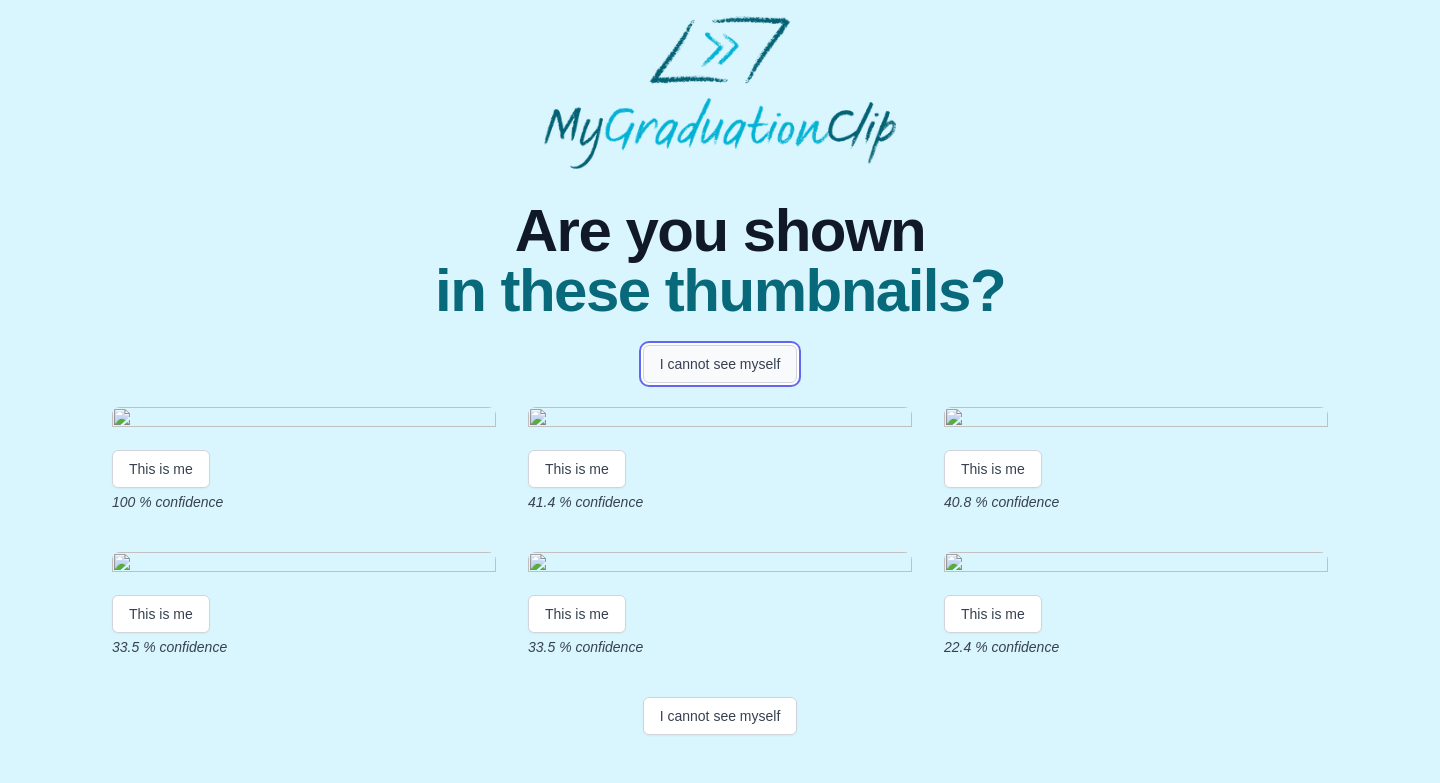 click on "I cannot see myself" at bounding box center (720, 364) 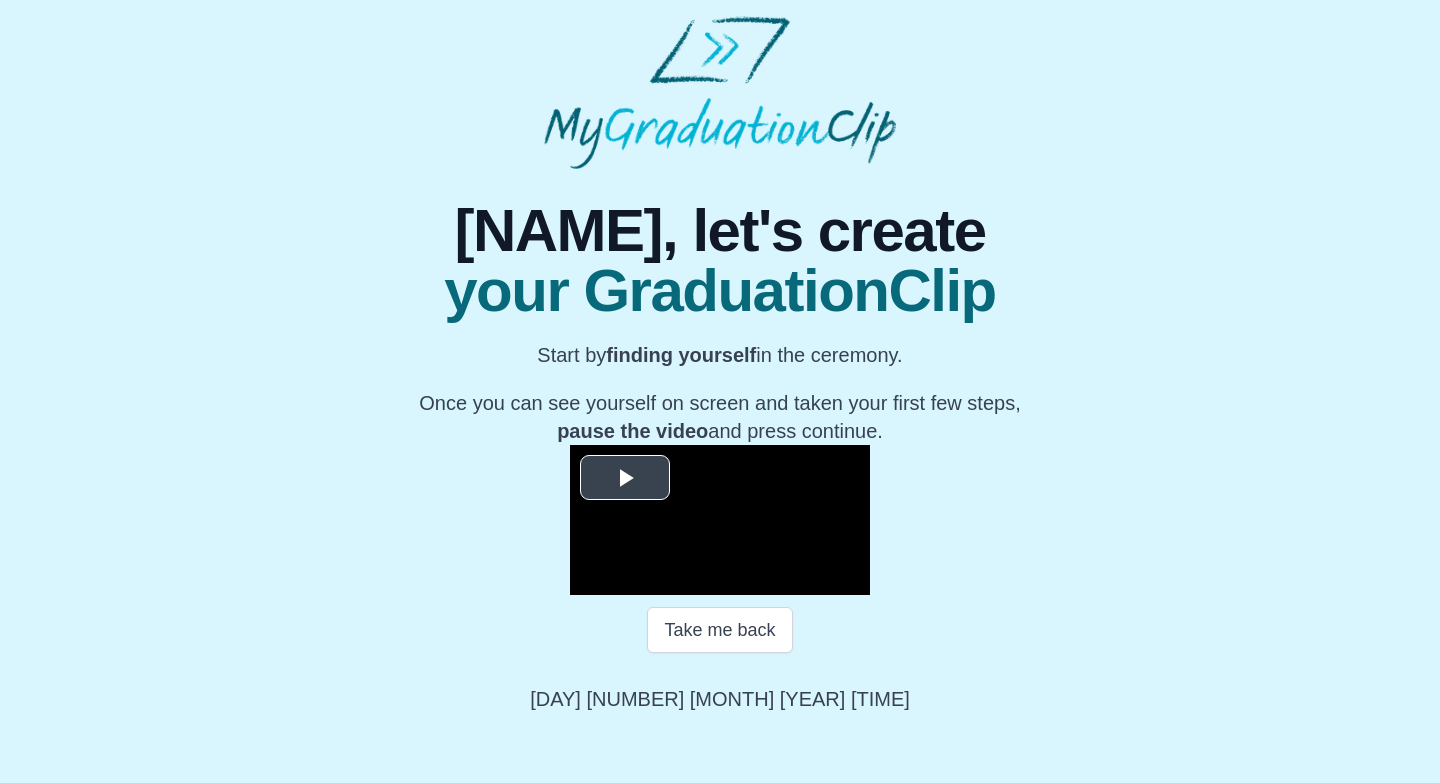 scroll, scrollTop: 202, scrollLeft: 0, axis: vertical 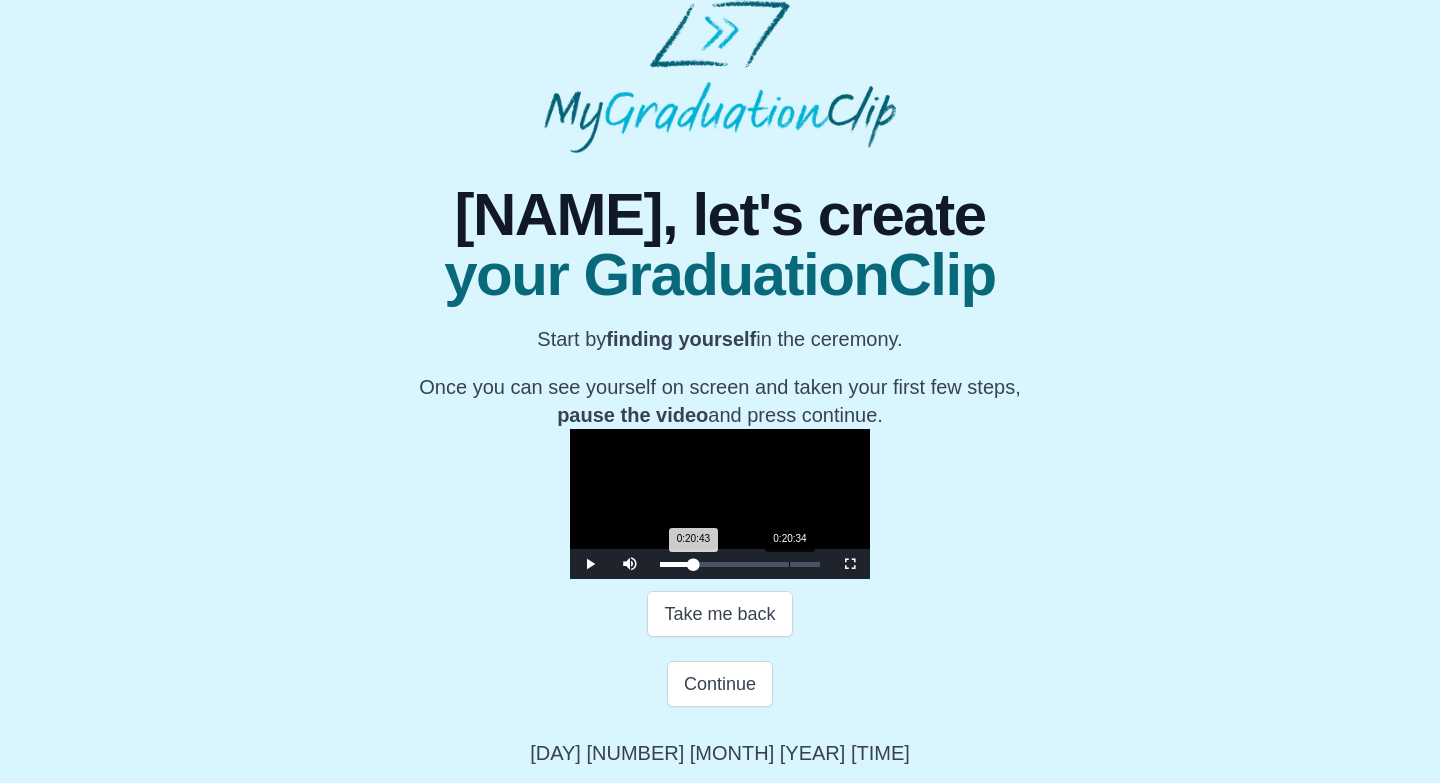 drag, startPoint x: 455, startPoint y: 636, endPoint x: 580, endPoint y: 634, distance: 125.016 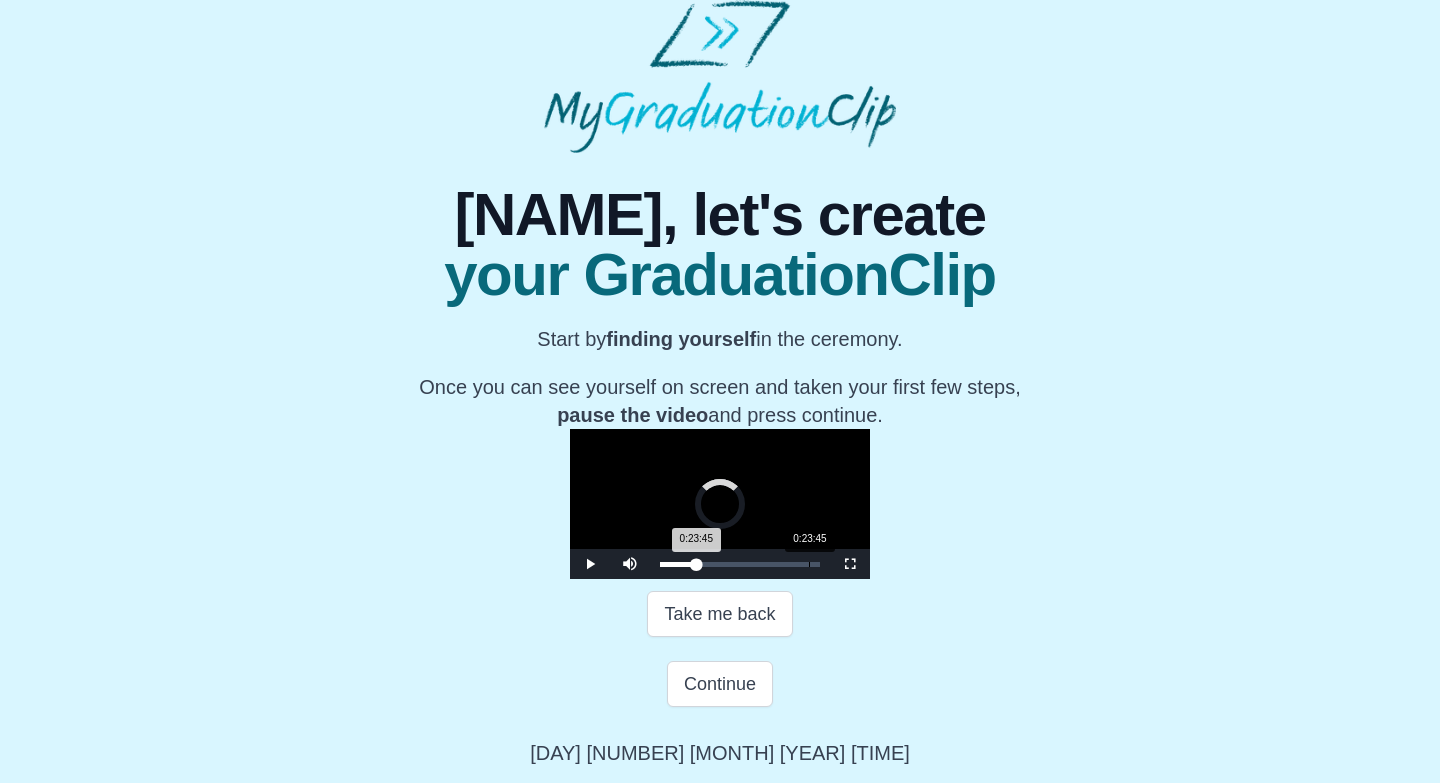 click on "Loaded : 0% 0:23:45 0:23:45 Progress : 0%" at bounding box center [740, 564] 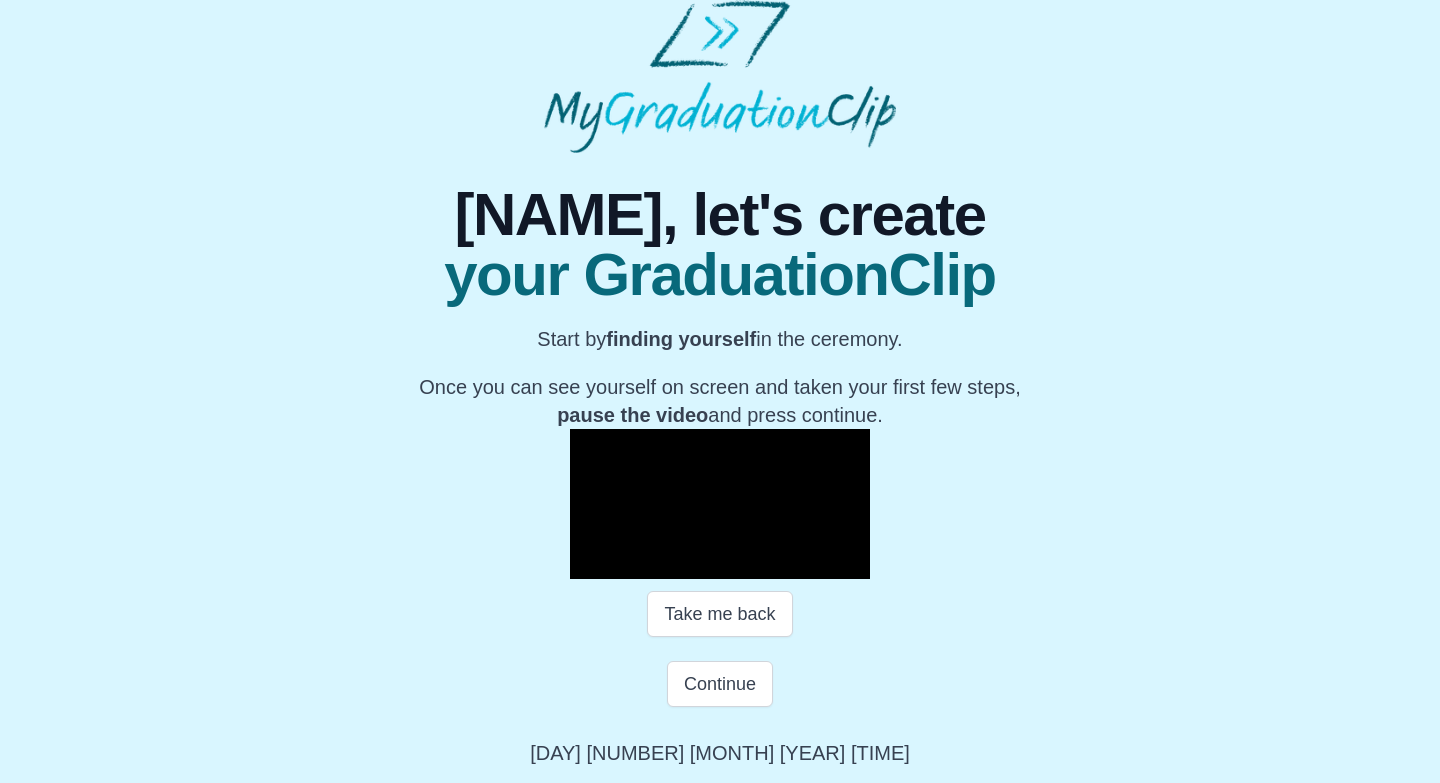 scroll, scrollTop: 272, scrollLeft: 0, axis: vertical 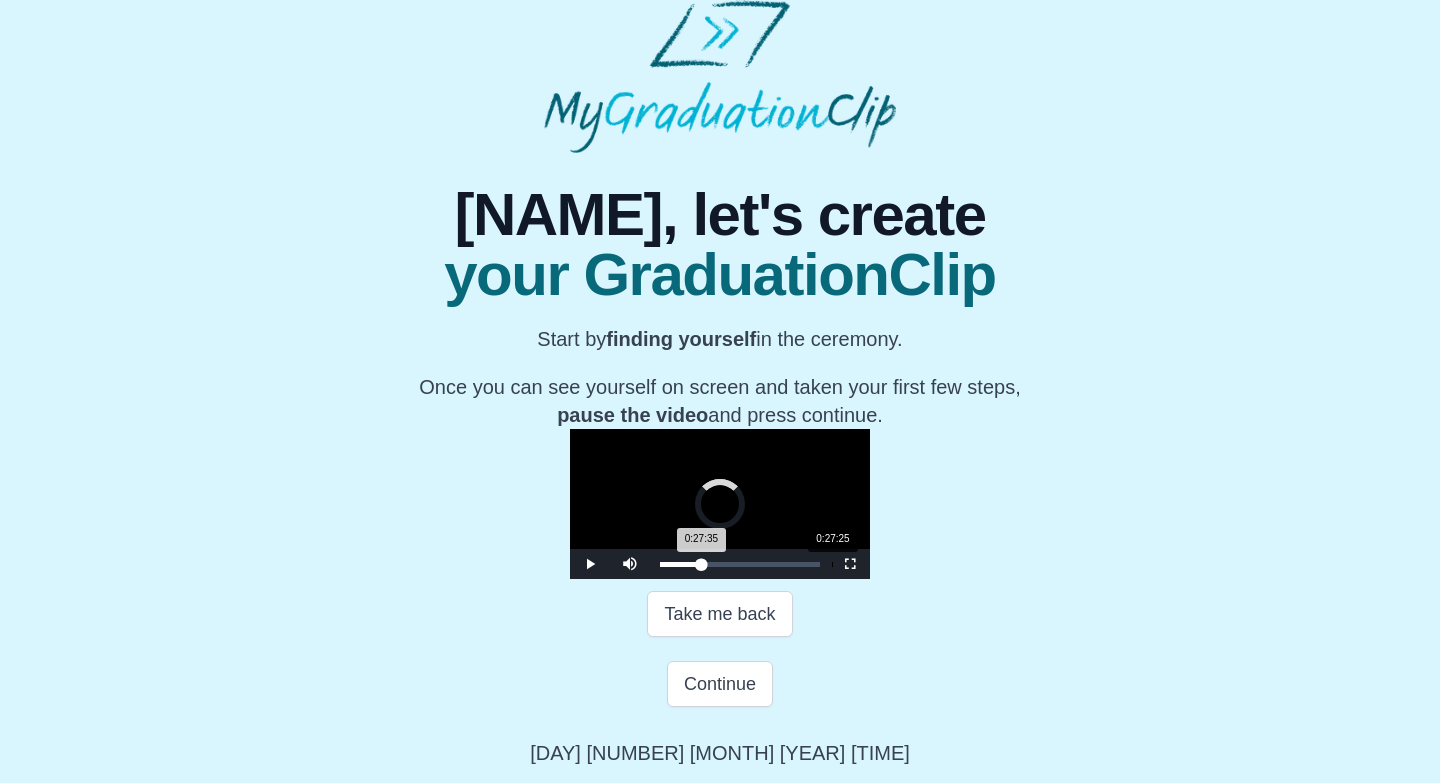 click on "Loaded : 0% 0:27:25 0:27:35 Progress : 0%" at bounding box center [740, 564] 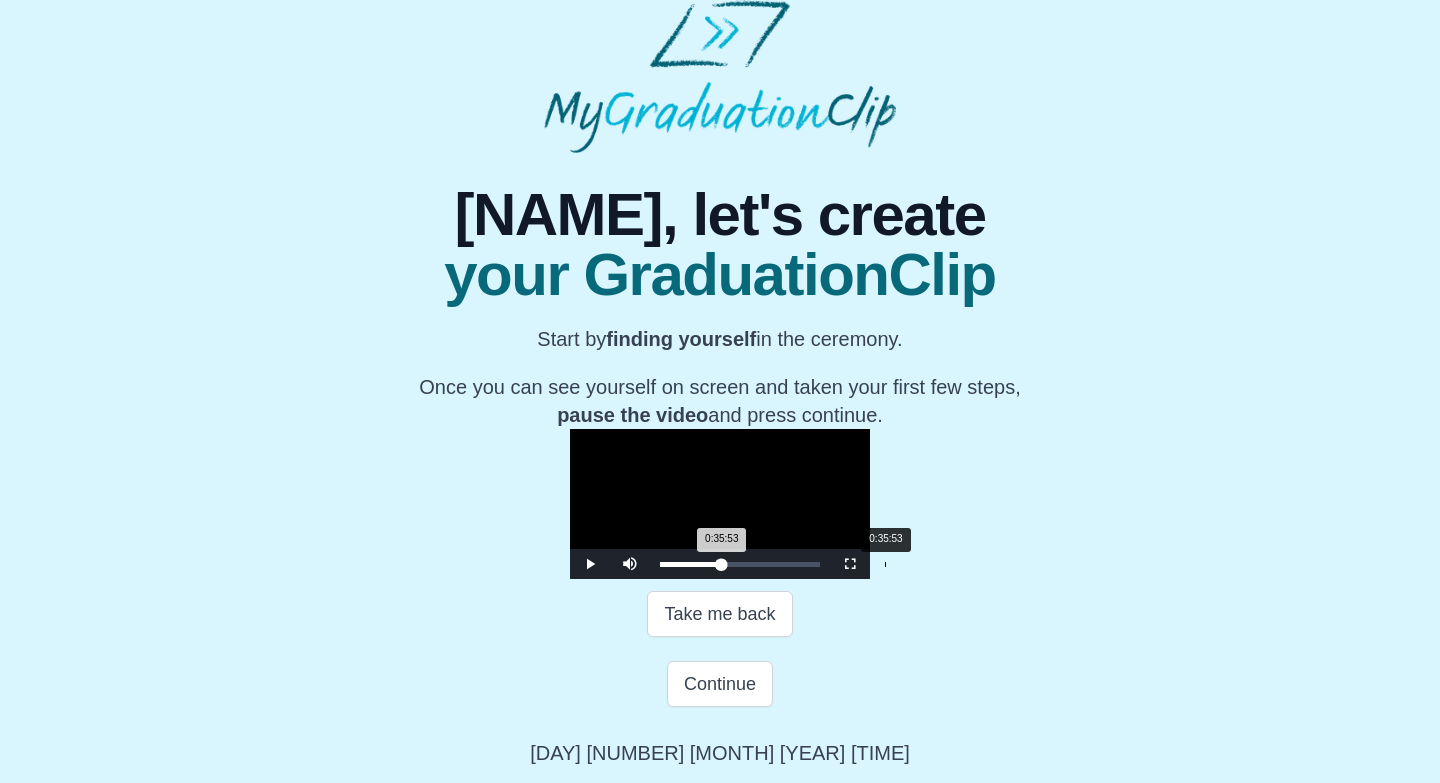 drag, startPoint x: 665, startPoint y: 564, endPoint x: 675, endPoint y: 563, distance: 10.049875 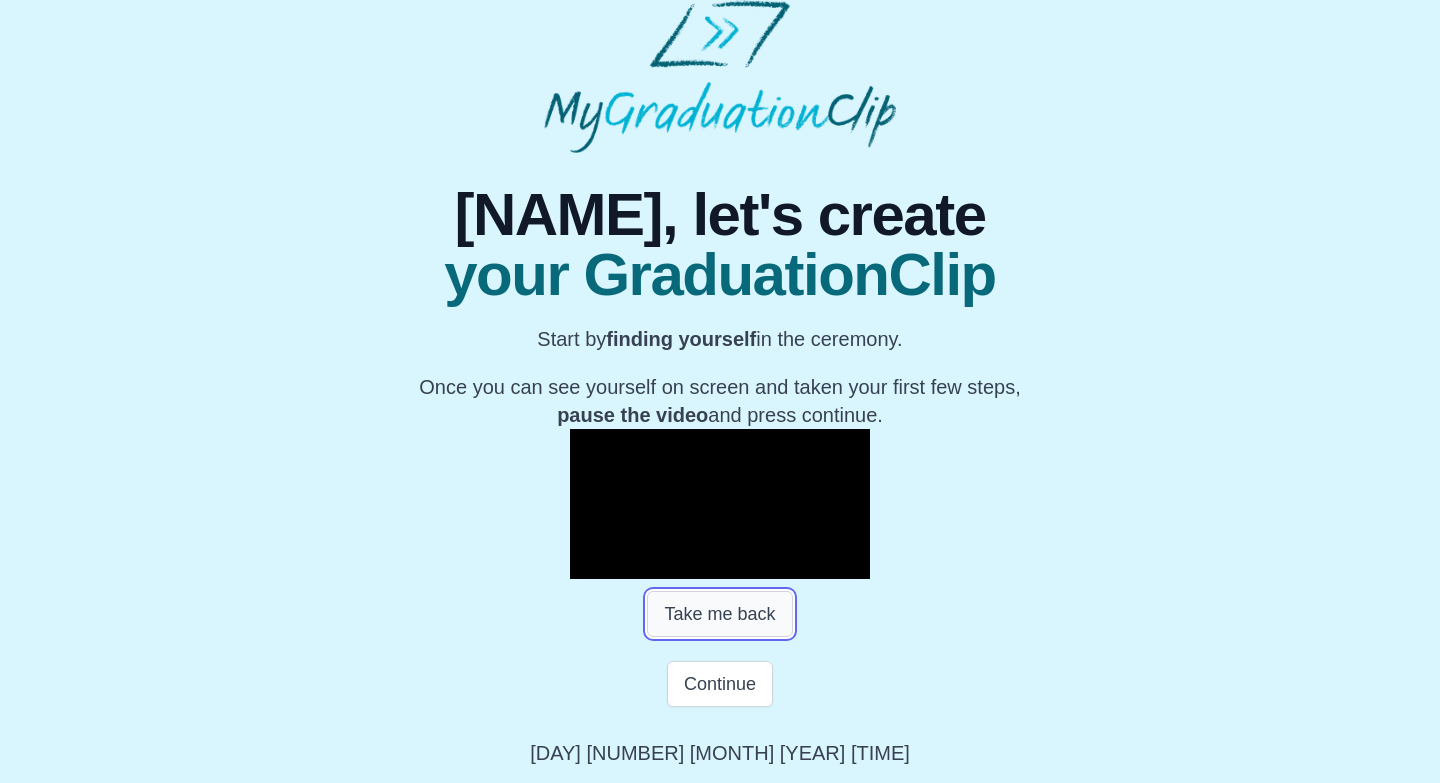 click on "Take me back" at bounding box center [719, 614] 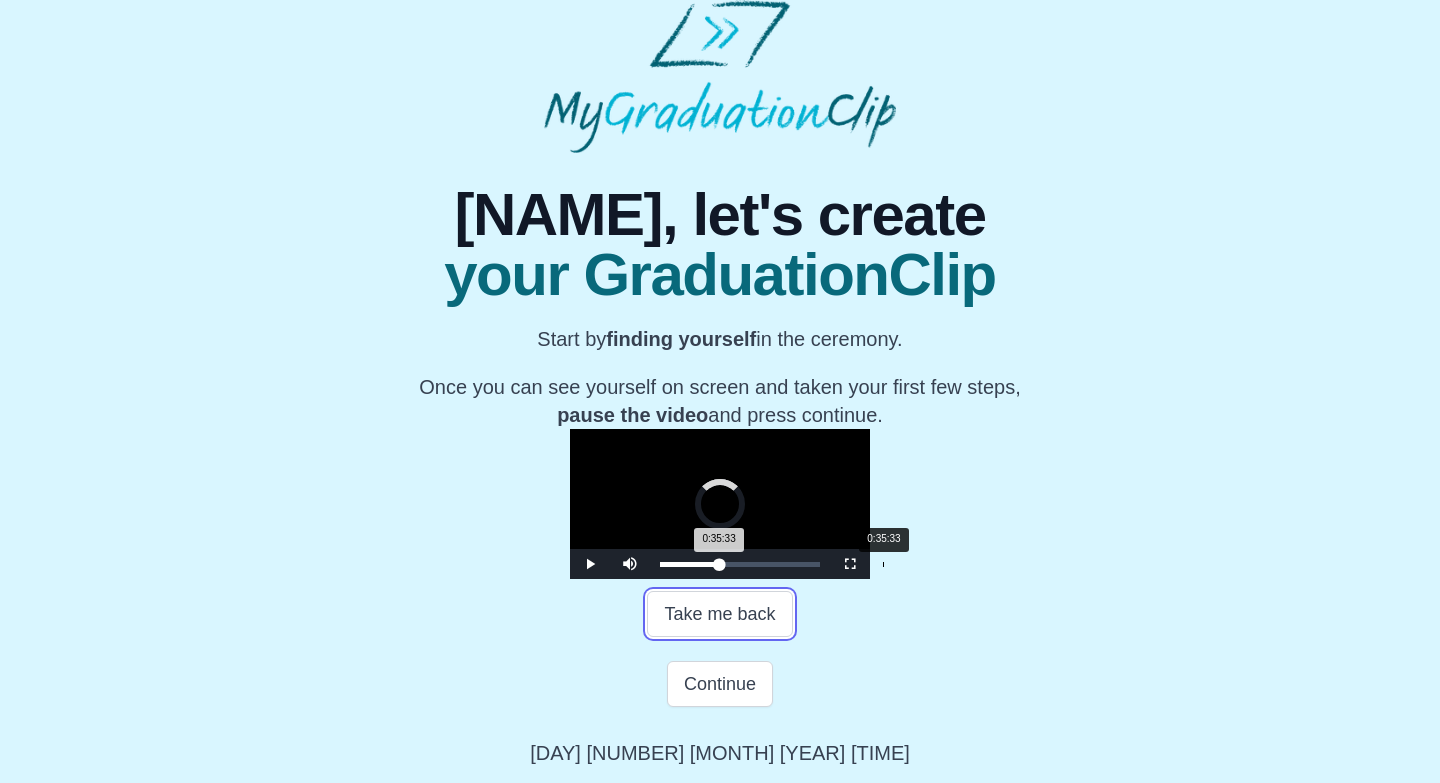 click on "0:35:33" at bounding box center [883, 564] 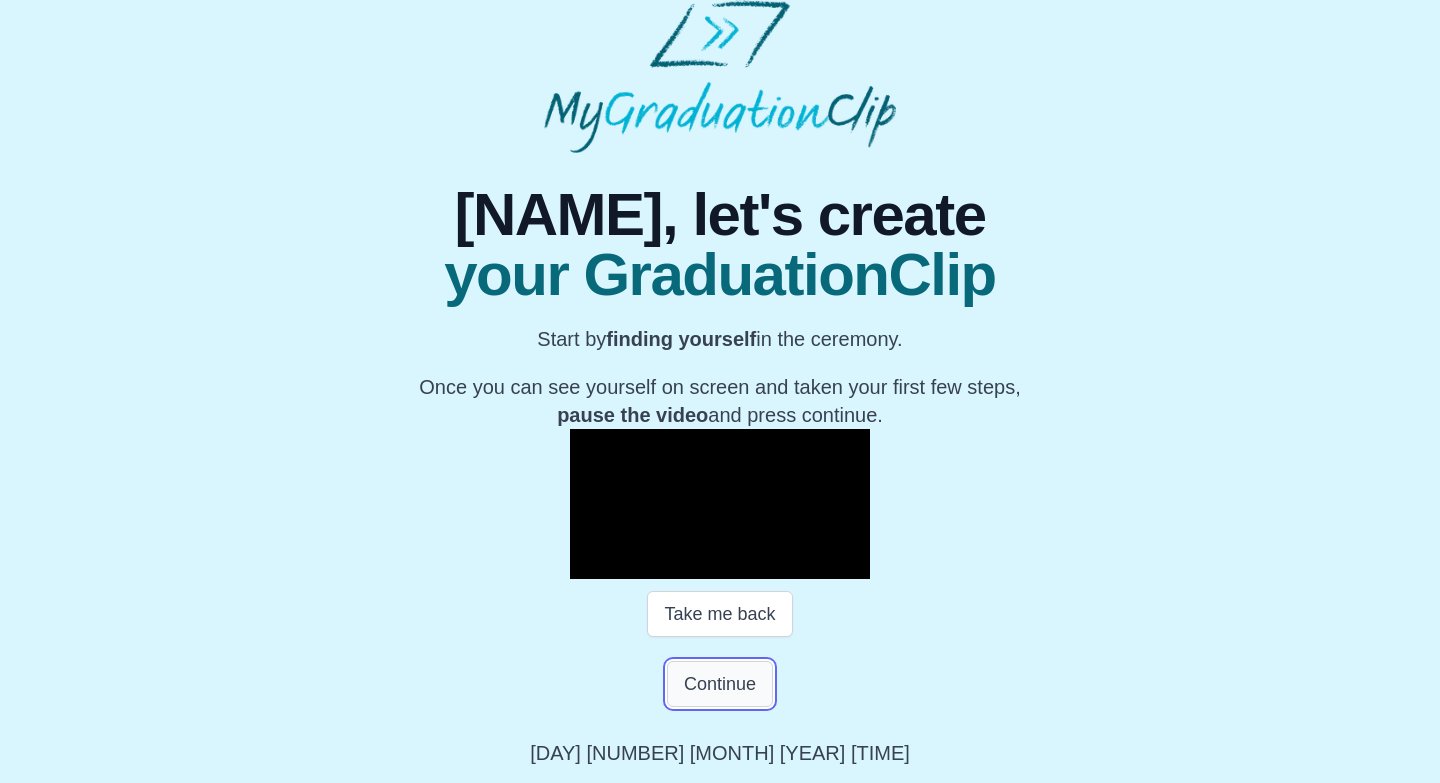 click on "Continue" at bounding box center [720, 684] 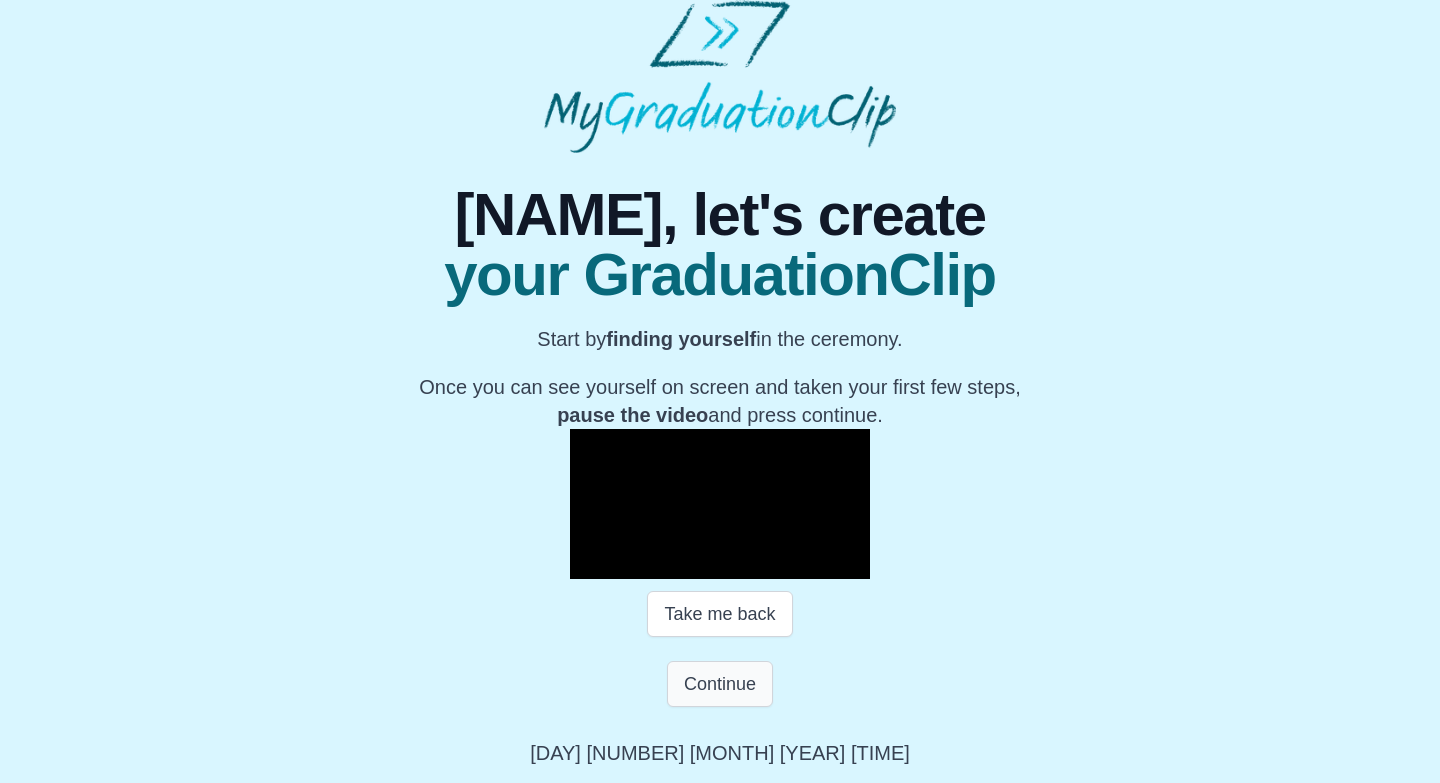 scroll, scrollTop: 0, scrollLeft: 0, axis: both 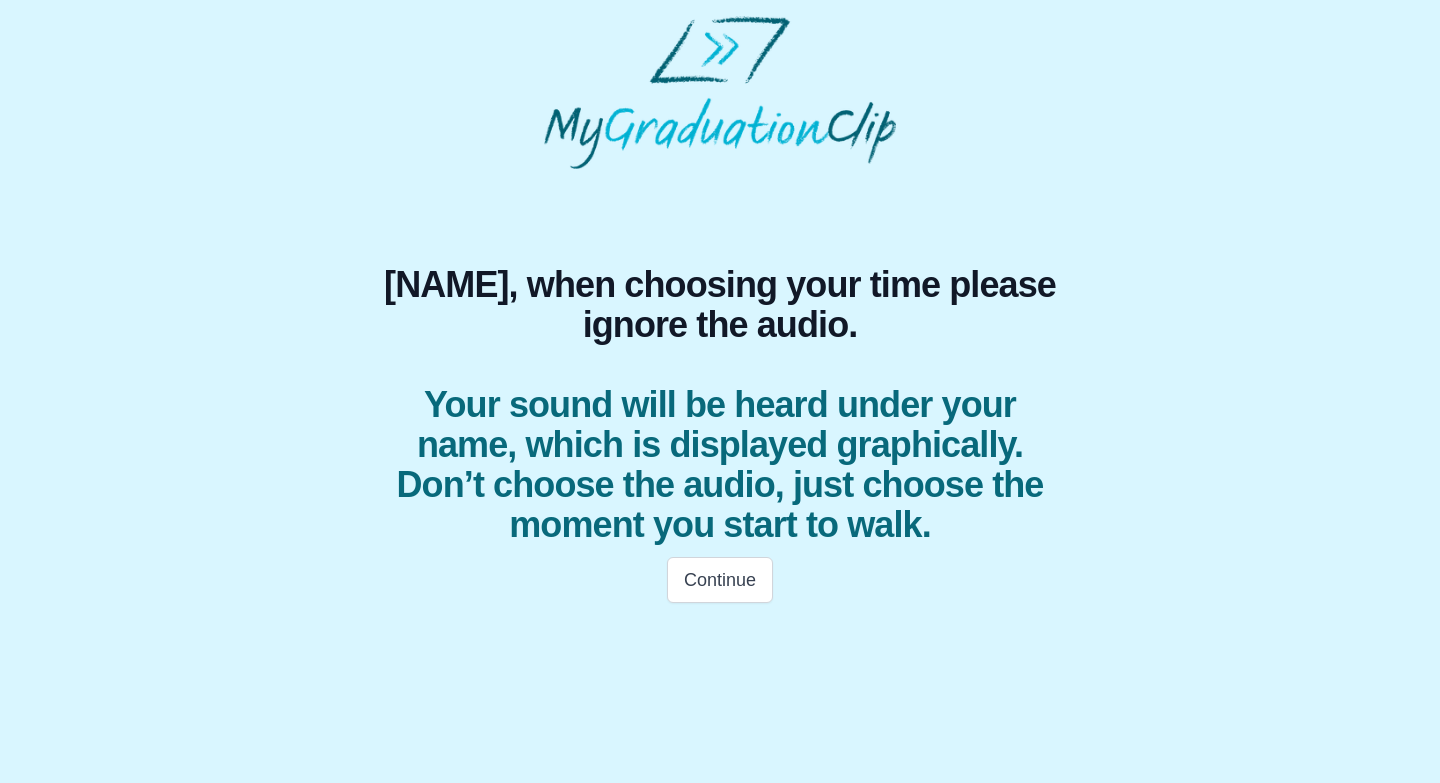 click on "Tunde, when choosing your time please ignore the audio. Your sound will be heard under your name, which is displayed graphically. Don’t choose the audio, just choose the moment you start to walk.  Continue" at bounding box center [720, 315] 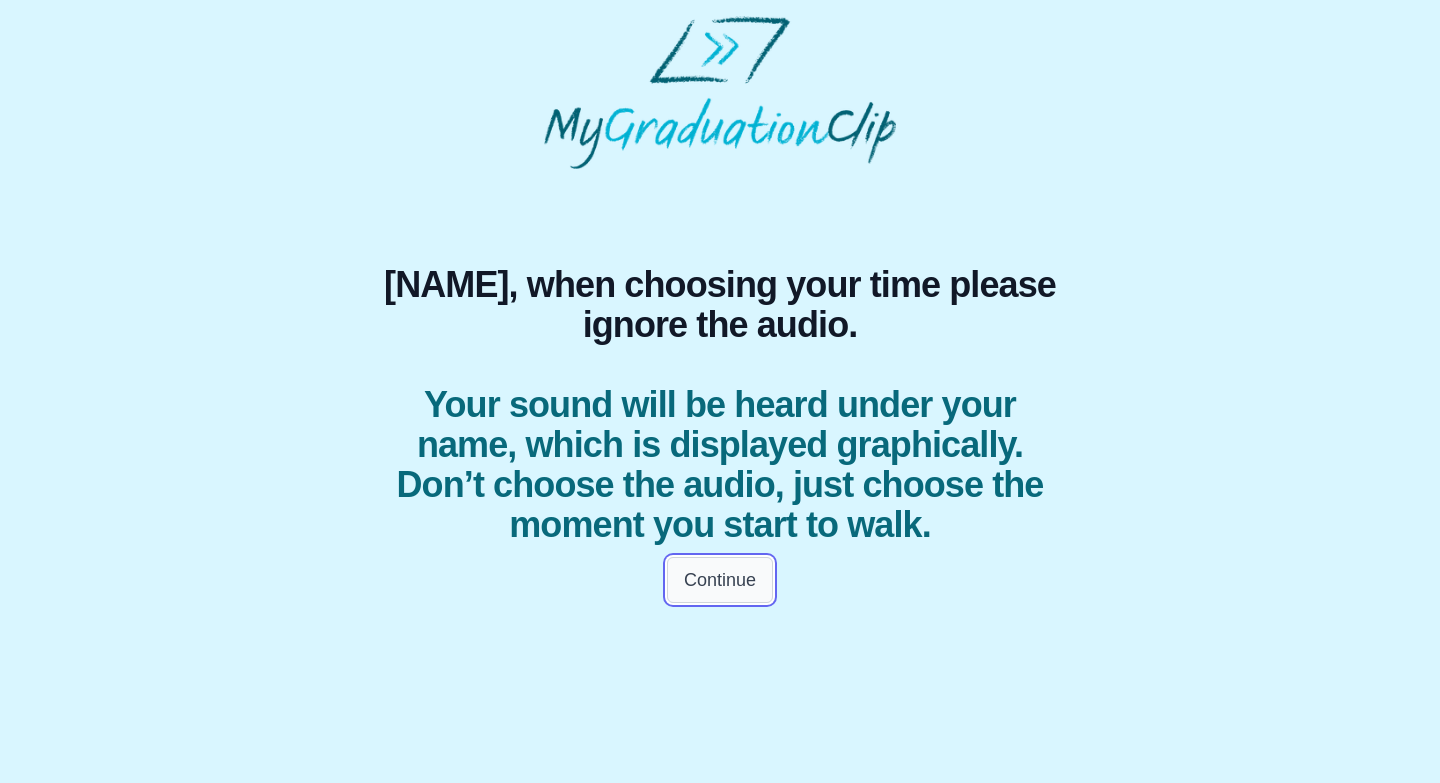 click on "Continue" at bounding box center [720, 580] 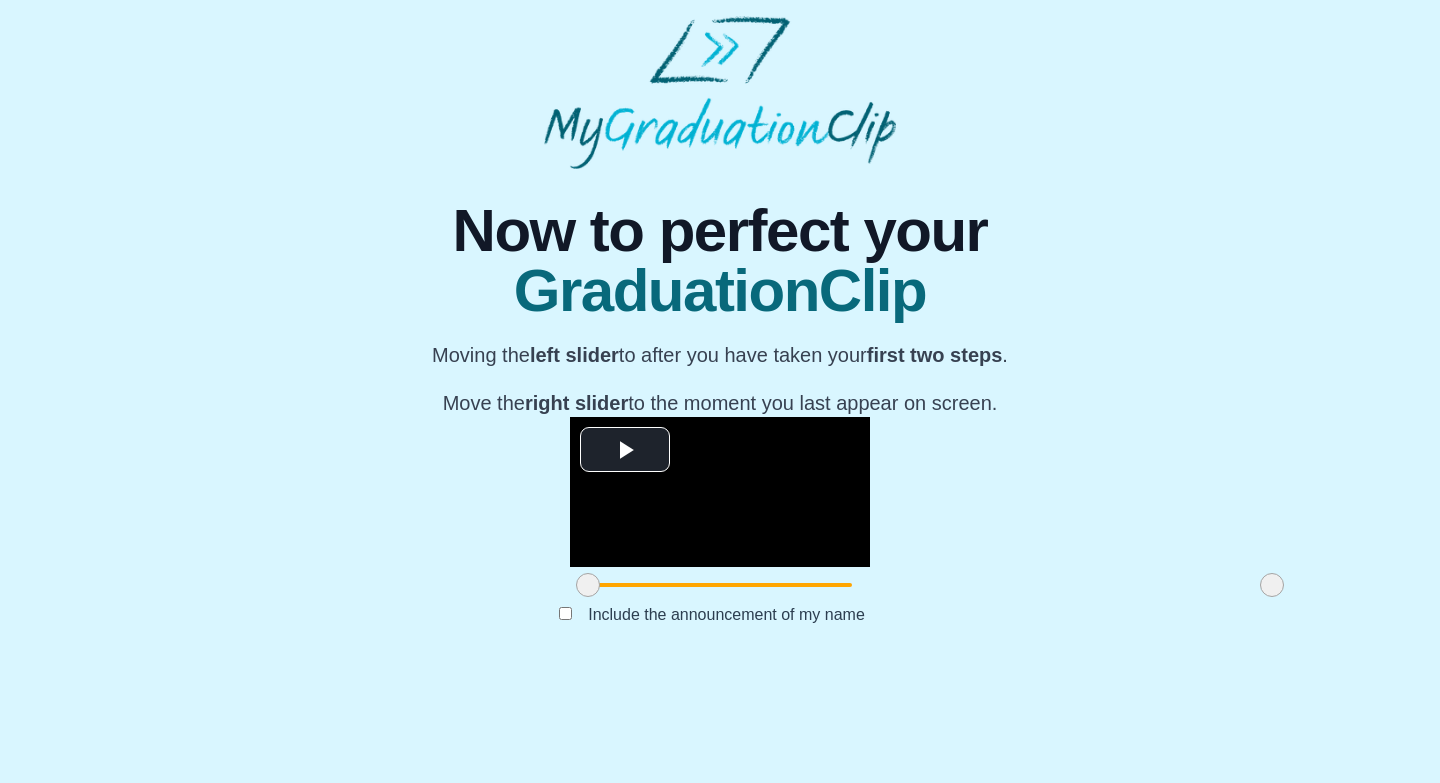 scroll, scrollTop: 154, scrollLeft: 0, axis: vertical 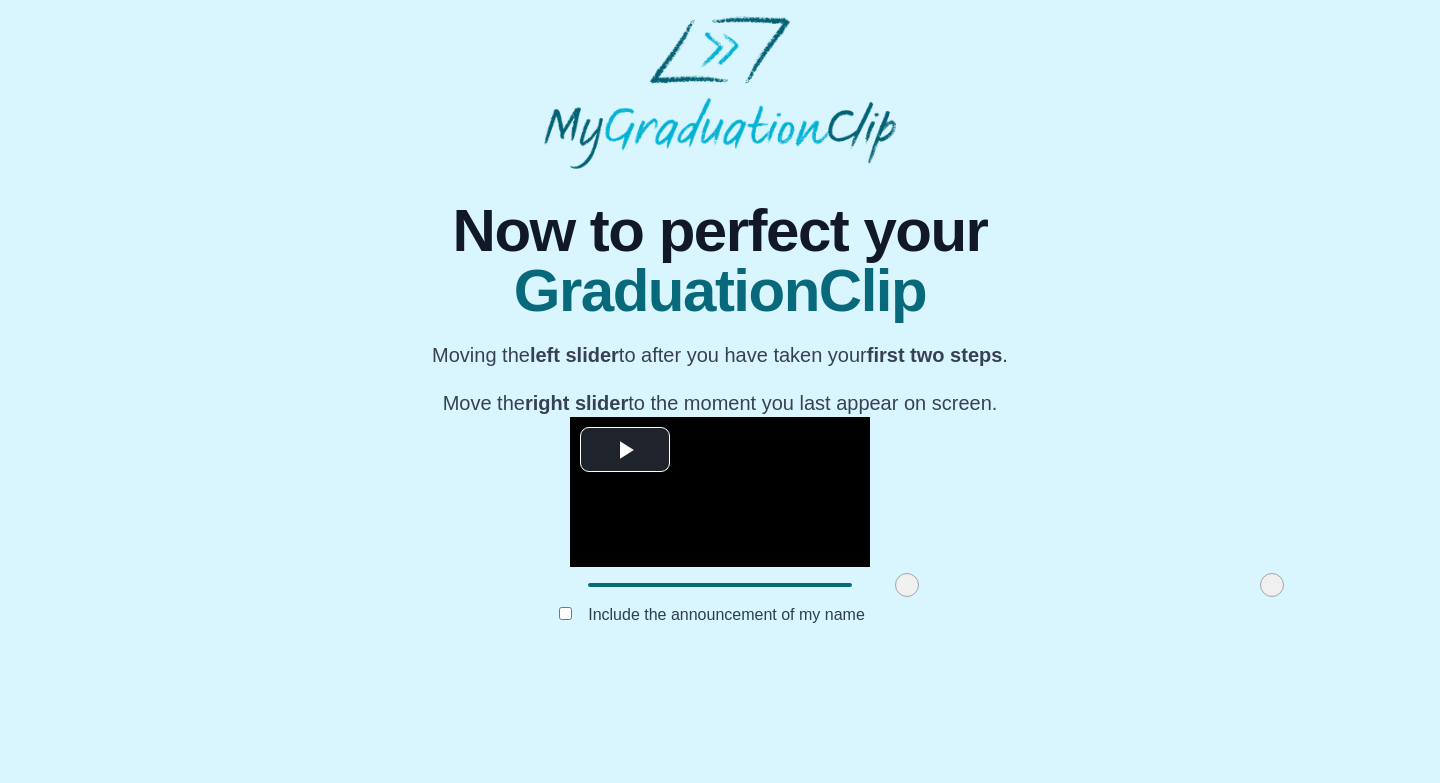 drag, startPoint x: 377, startPoint y: 689, endPoint x: 695, endPoint y: 672, distance: 318.45407 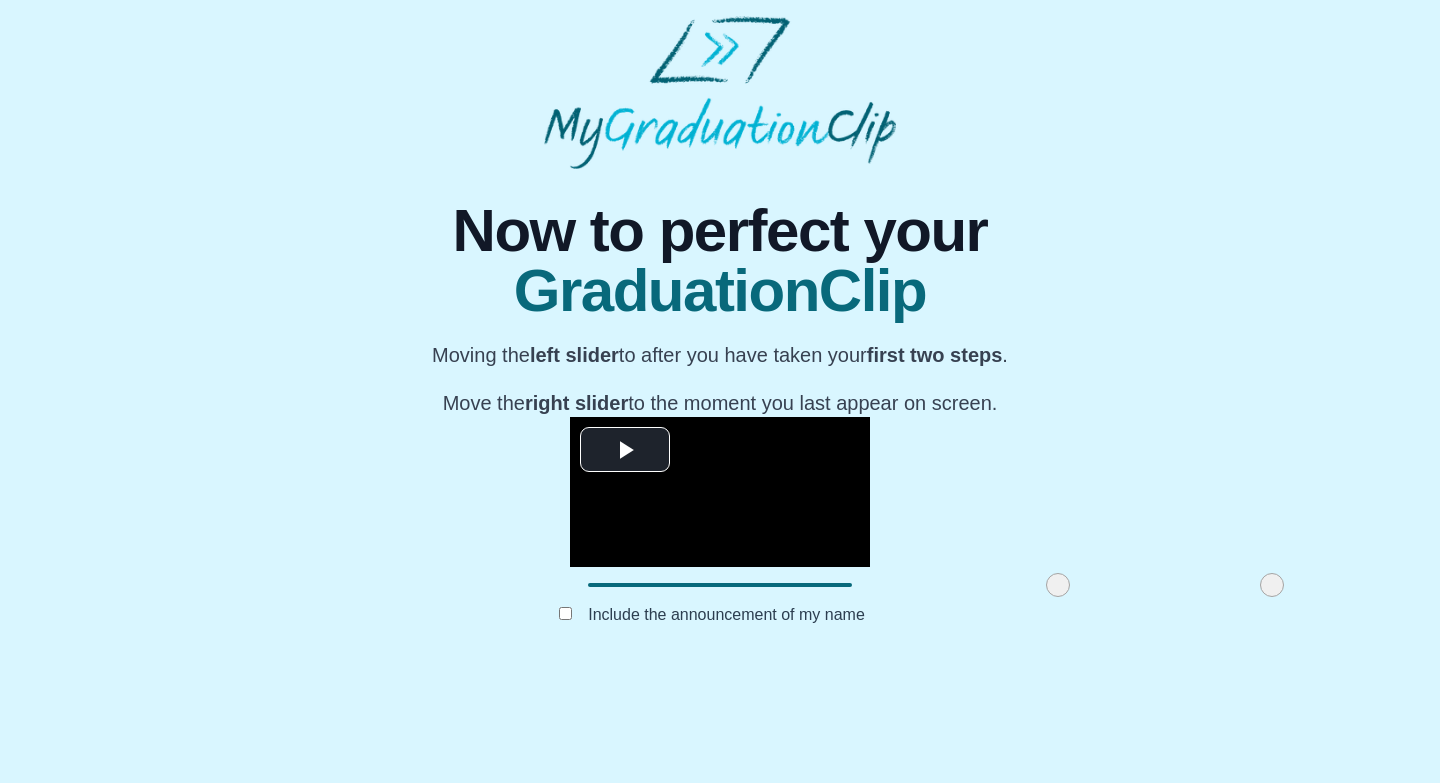 drag, startPoint x: 699, startPoint y: 688, endPoint x: 850, endPoint y: 676, distance: 151.47607 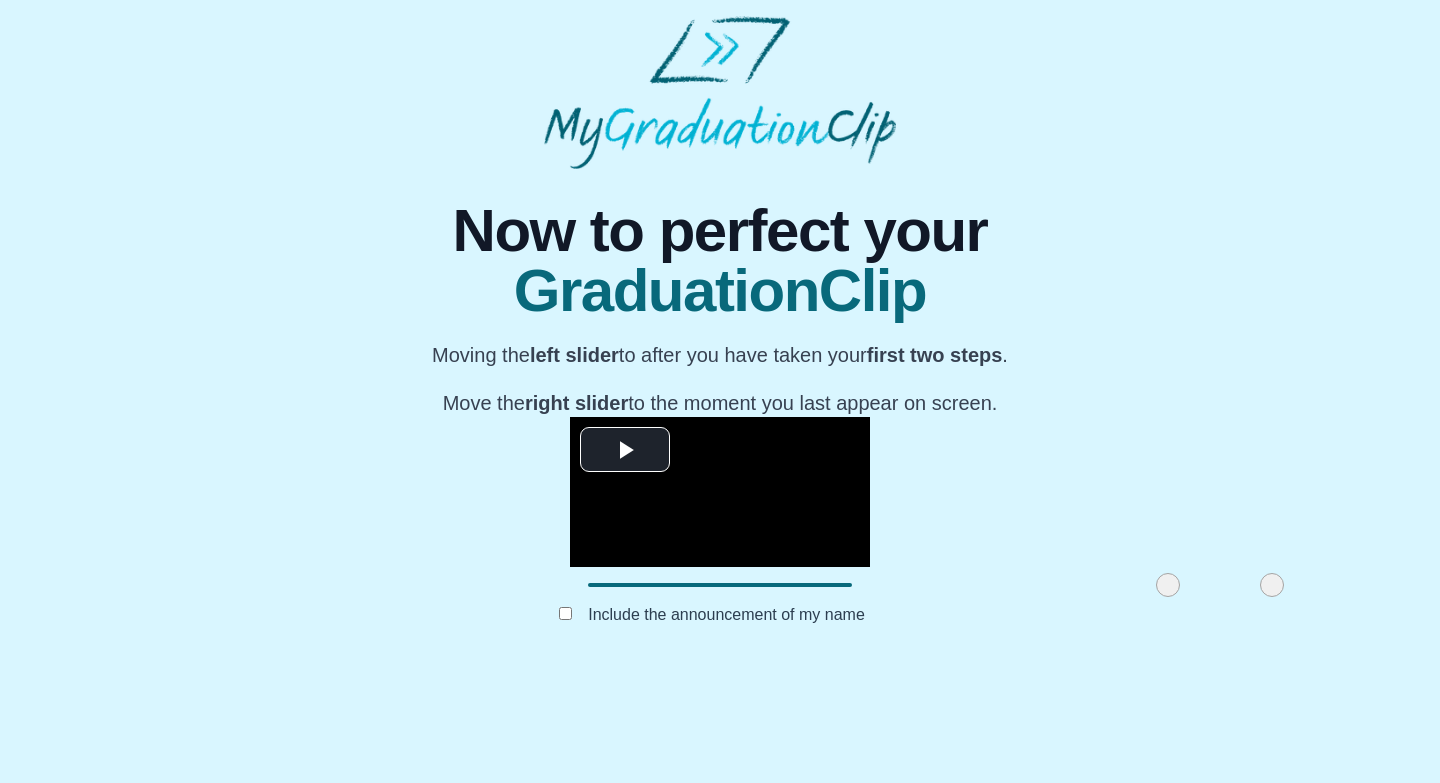 drag, startPoint x: 848, startPoint y: 689, endPoint x: 958, endPoint y: 680, distance: 110.36757 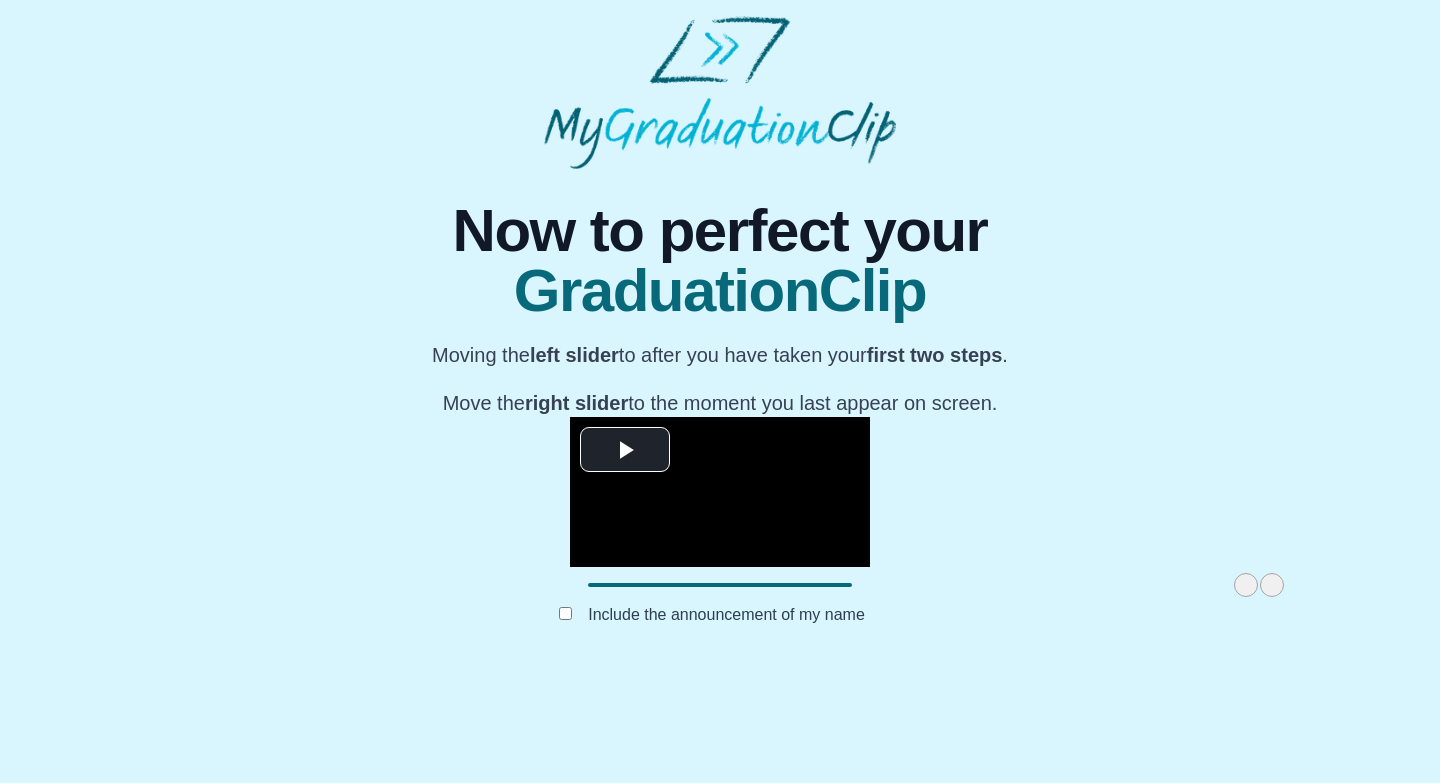 drag, startPoint x: 959, startPoint y: 680, endPoint x: 1049, endPoint y: 680, distance: 90 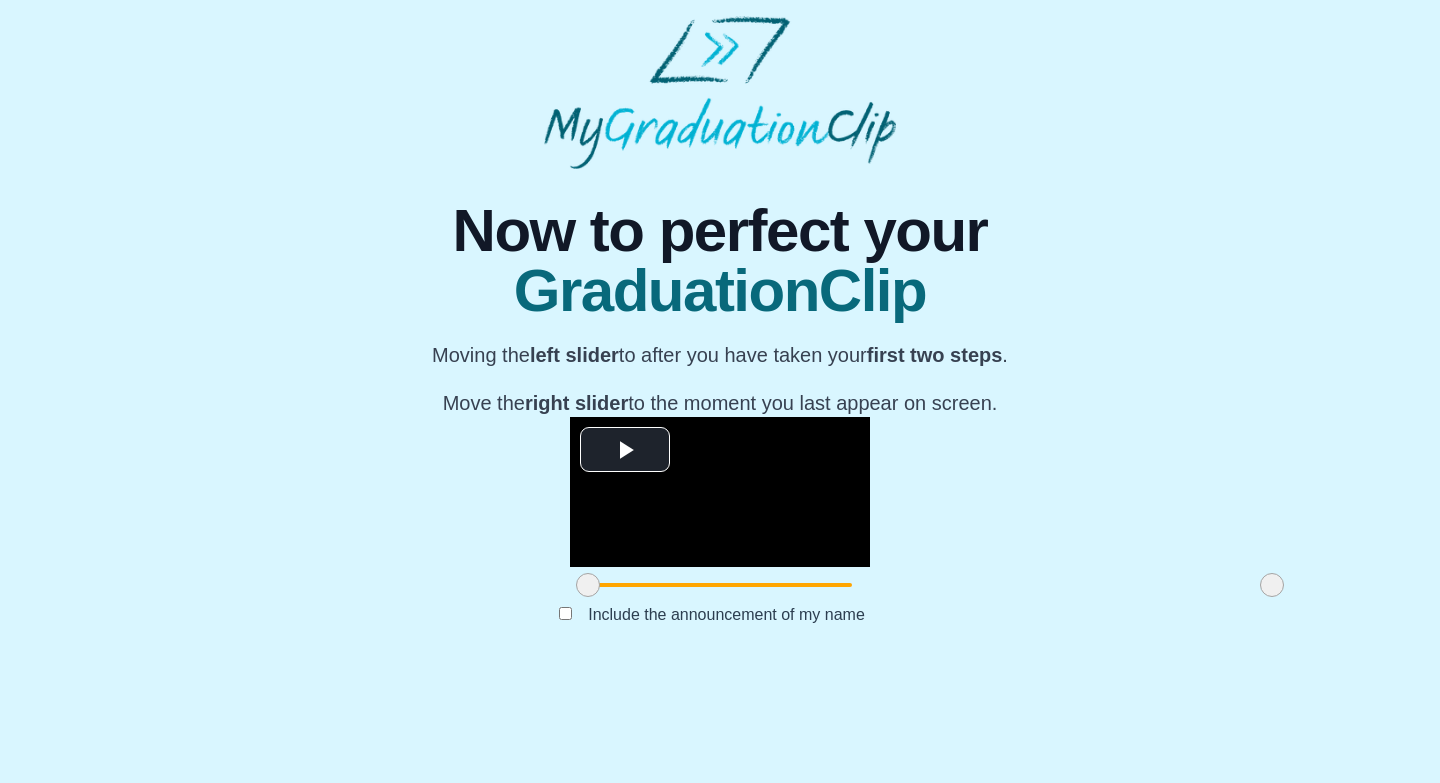 drag, startPoint x: 1030, startPoint y: 686, endPoint x: 291, endPoint y: 706, distance: 739.27057 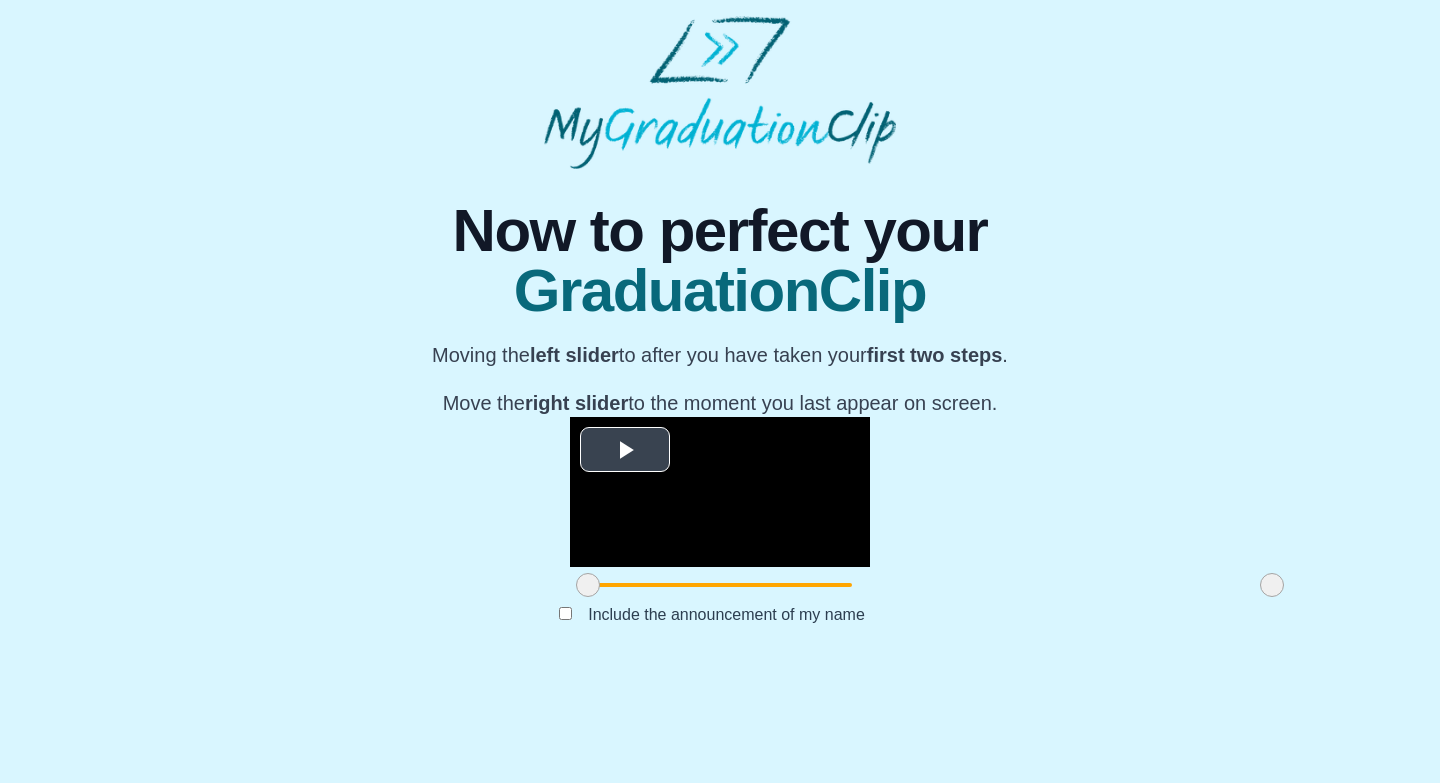 click at bounding box center [625, 450] 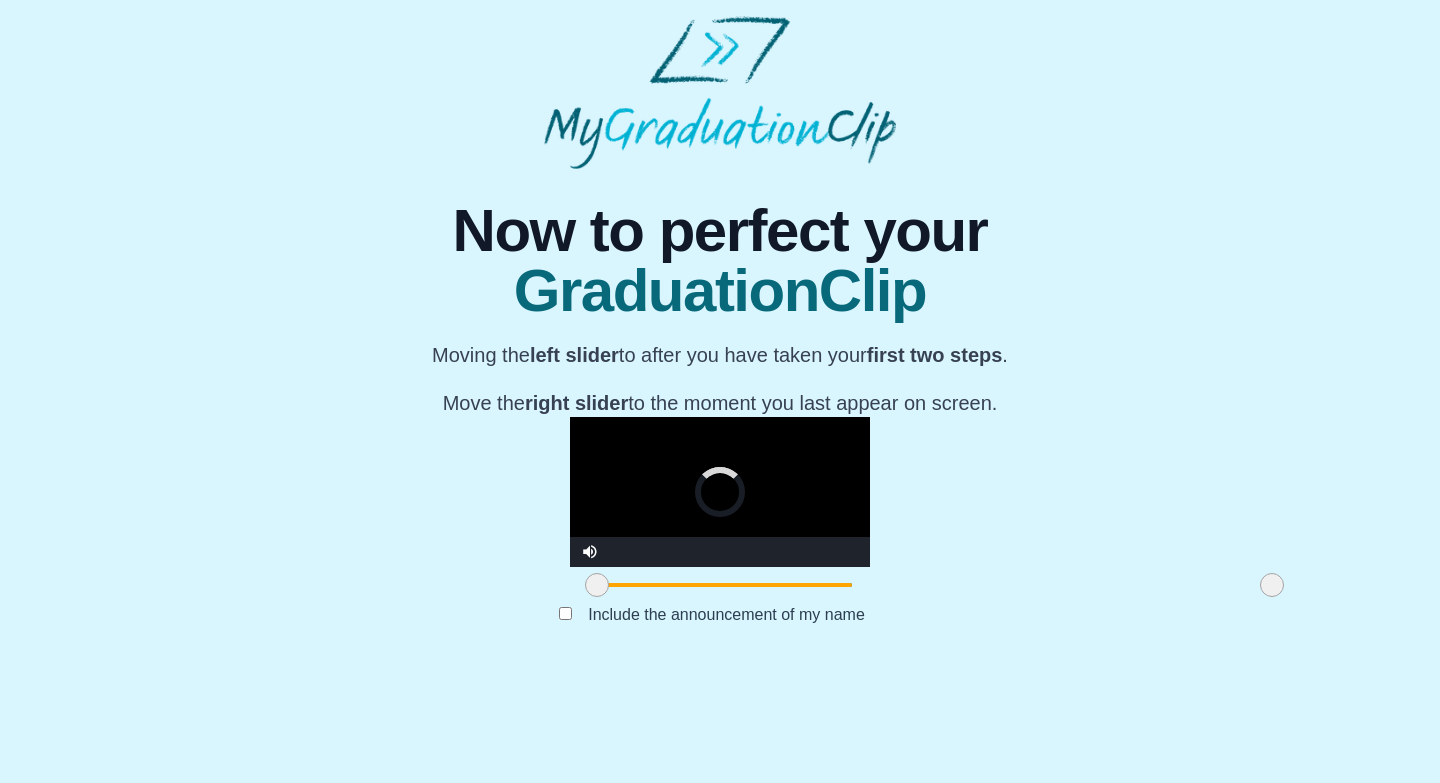 click at bounding box center [597, 585] 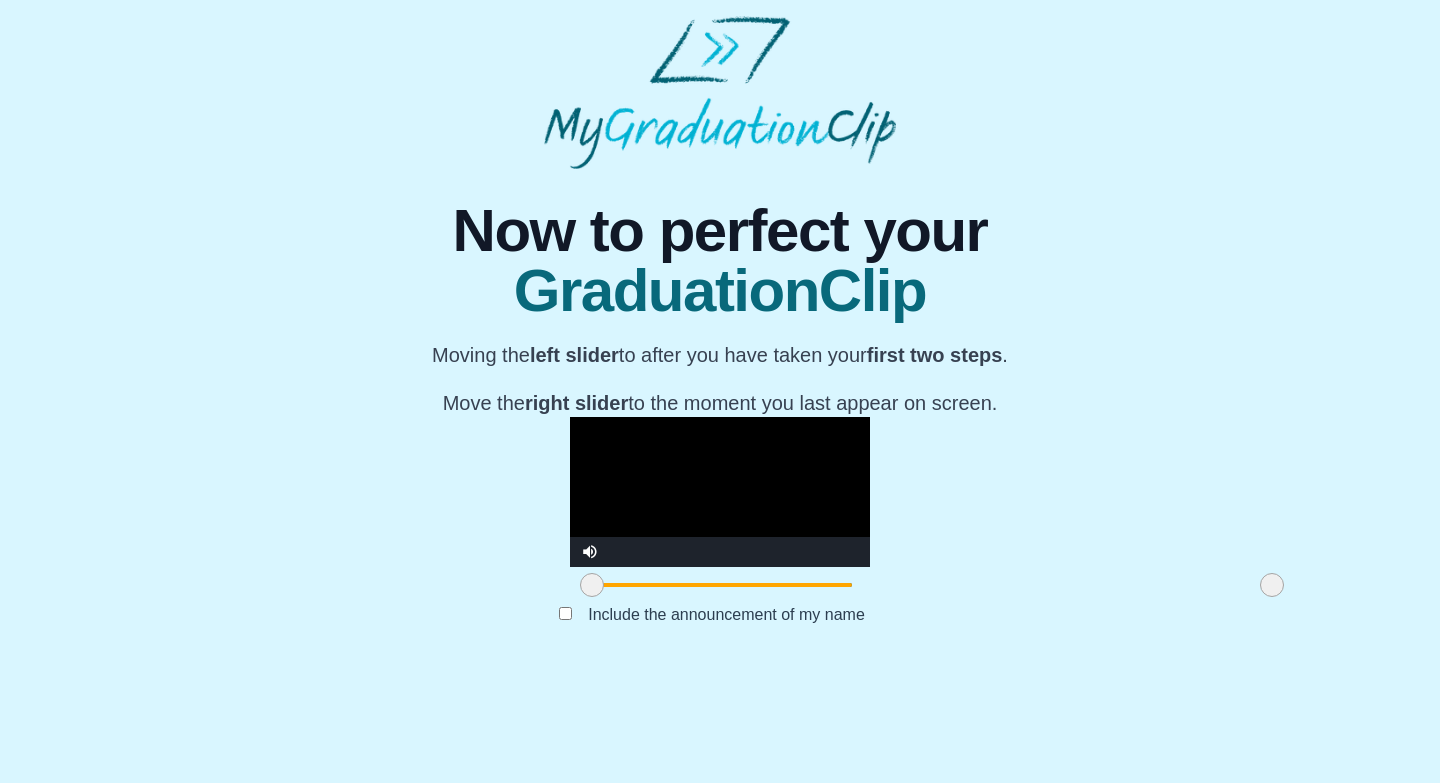 click at bounding box center (592, 585) 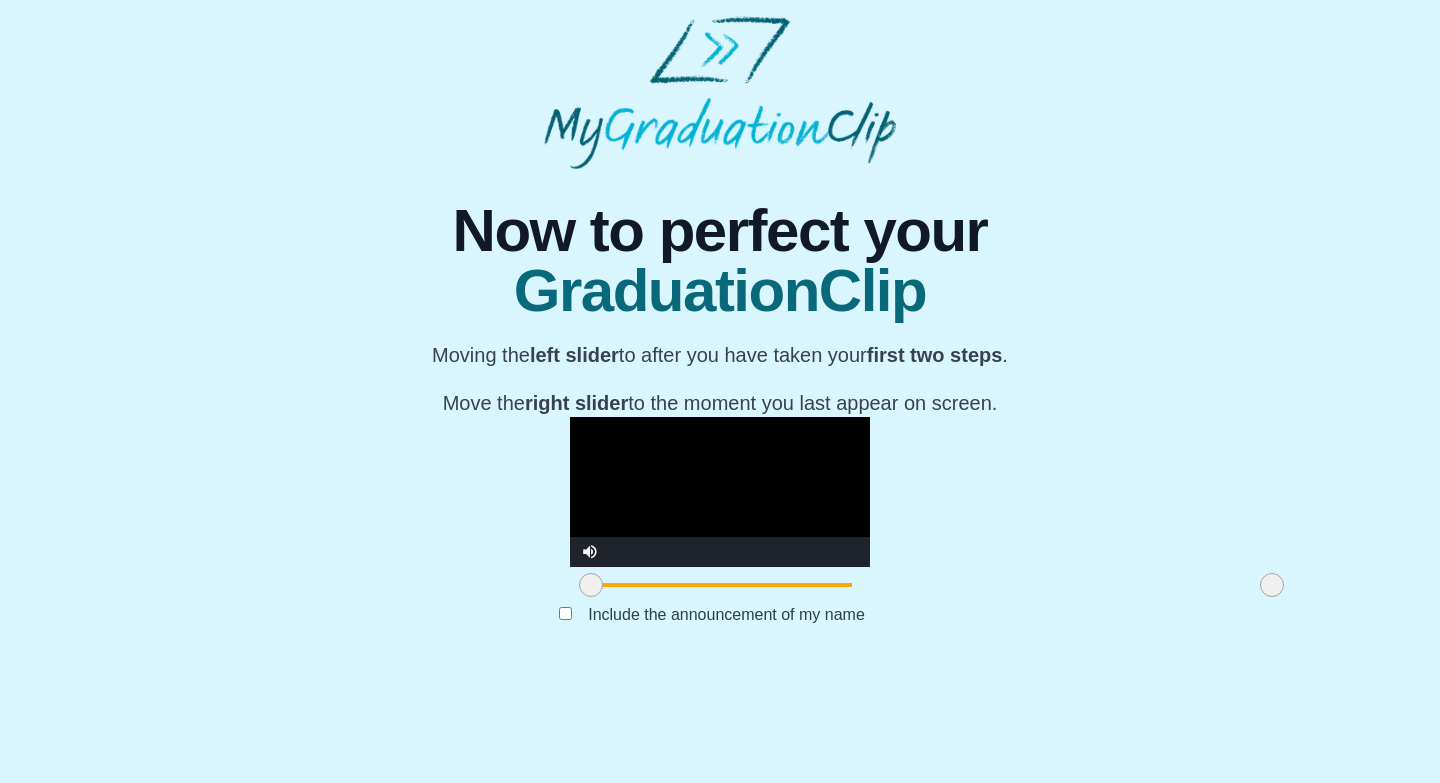 click at bounding box center [720, 492] 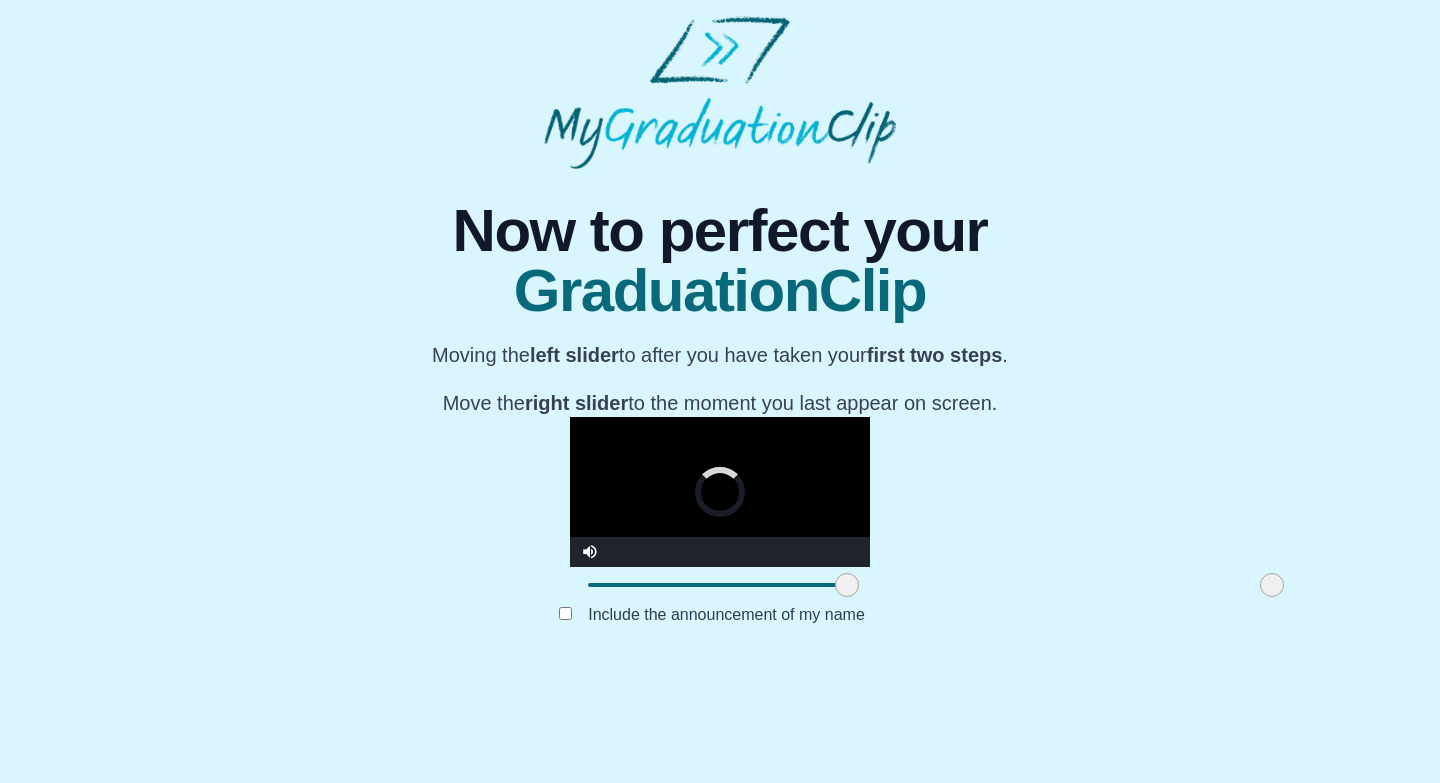 drag, startPoint x: 378, startPoint y: 692, endPoint x: 638, endPoint y: 662, distance: 261.72504 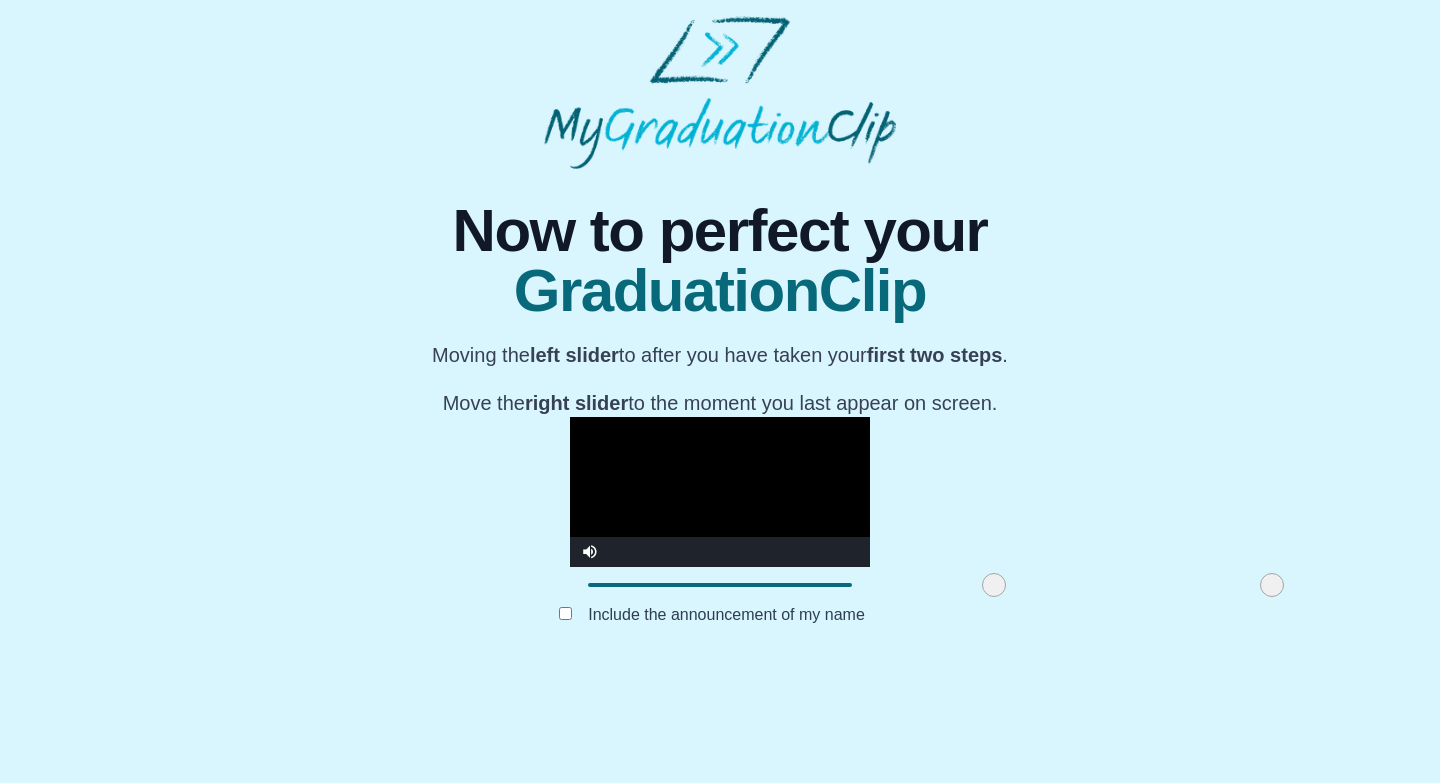 drag, startPoint x: 643, startPoint y: 688, endPoint x: 781, endPoint y: 672, distance: 138.92444 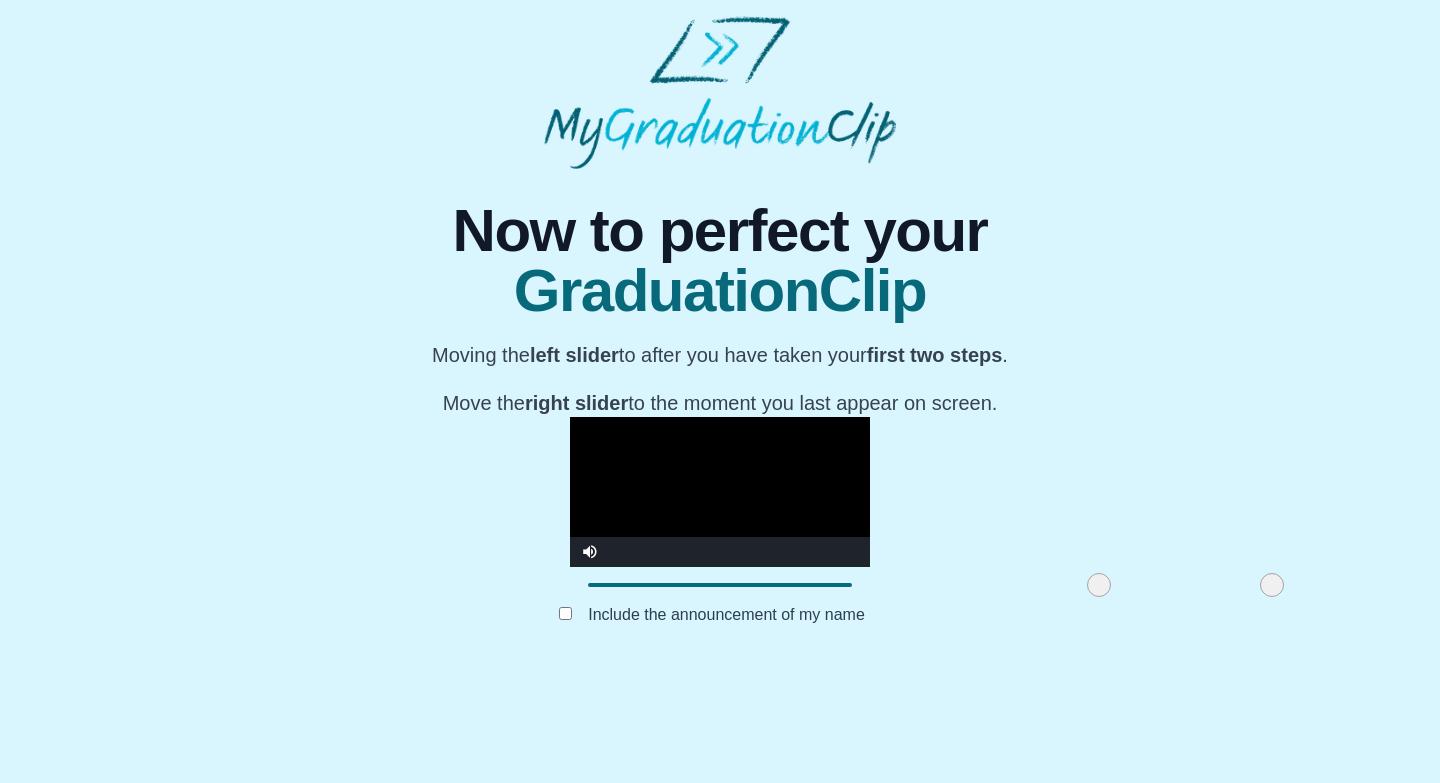 drag, startPoint x: 789, startPoint y: 691, endPoint x: 895, endPoint y: 687, distance: 106.07545 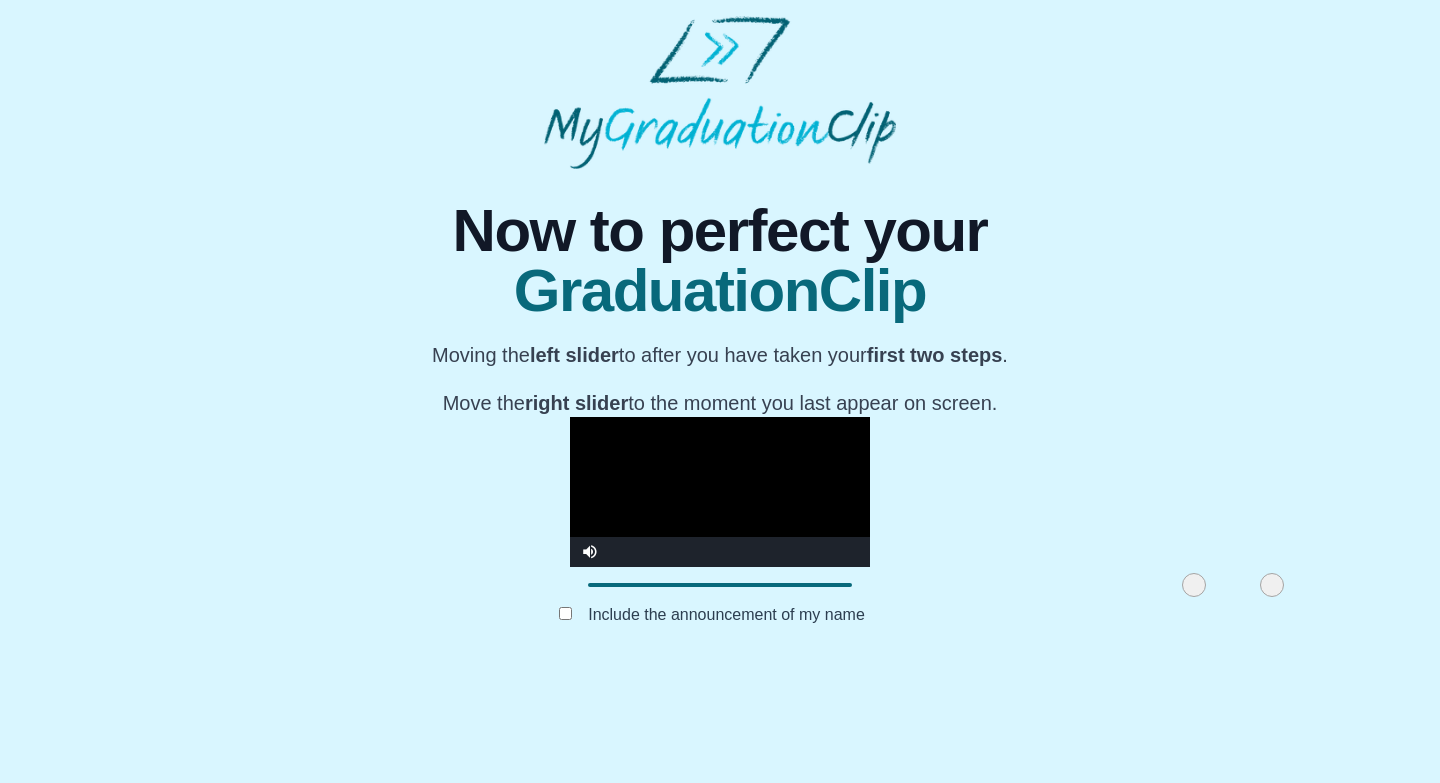 drag, startPoint x: 895, startPoint y: 687, endPoint x: 989, endPoint y: 688, distance: 94.00532 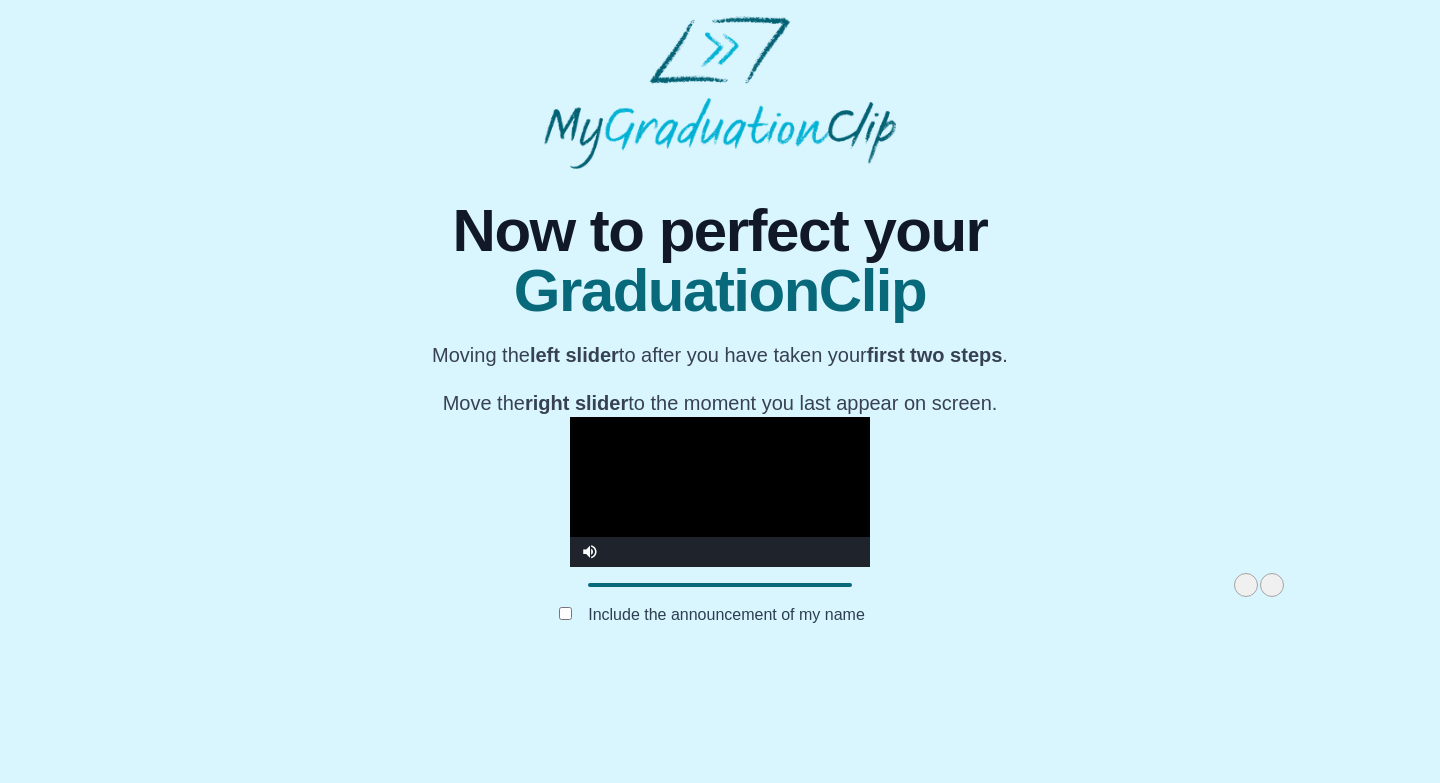 drag, startPoint x: 989, startPoint y: 688, endPoint x: 1043, endPoint y: 691, distance: 54.08327 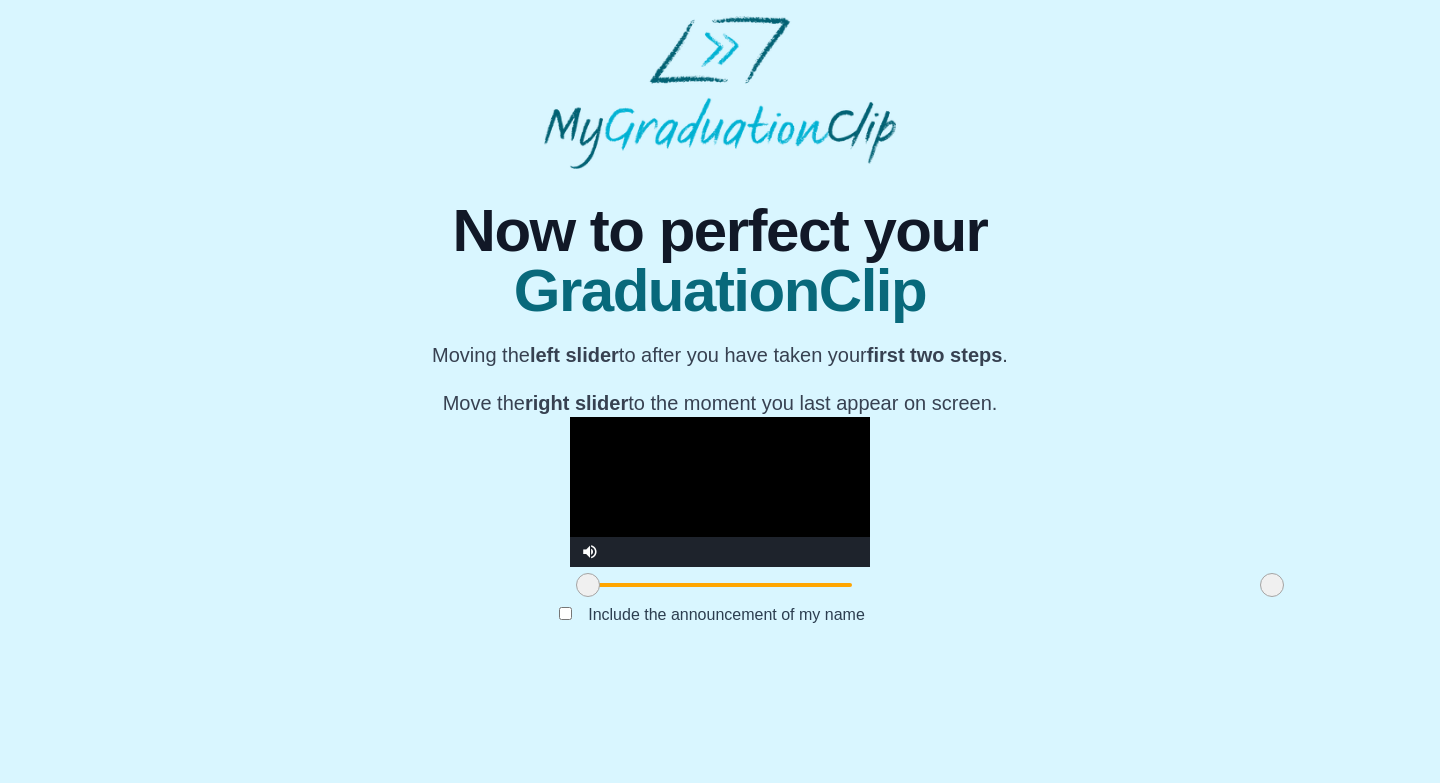 drag, startPoint x: 1035, startPoint y: 687, endPoint x: 373, endPoint y: 675, distance: 662.10876 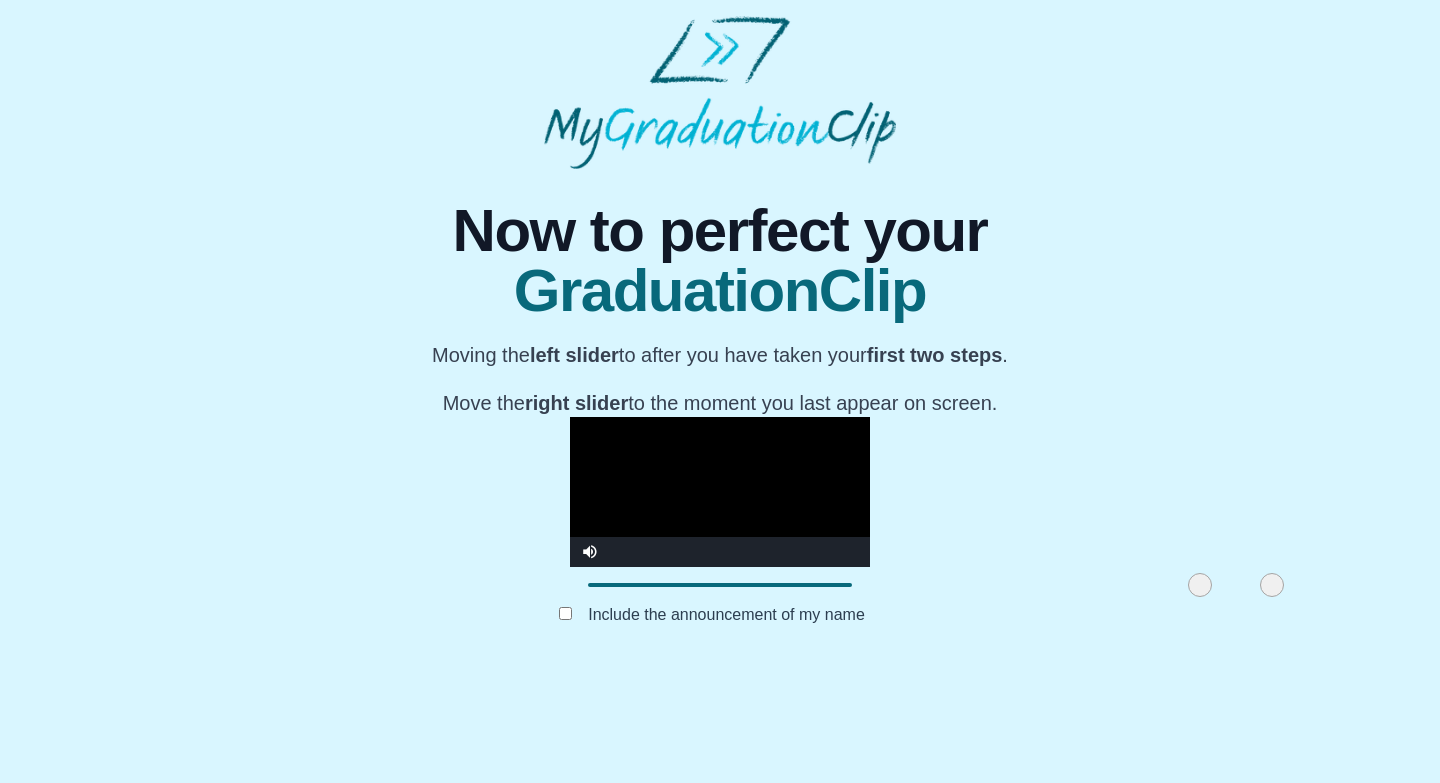 drag, startPoint x: 380, startPoint y: 691, endPoint x: 993, endPoint y: 670, distance: 613.3596 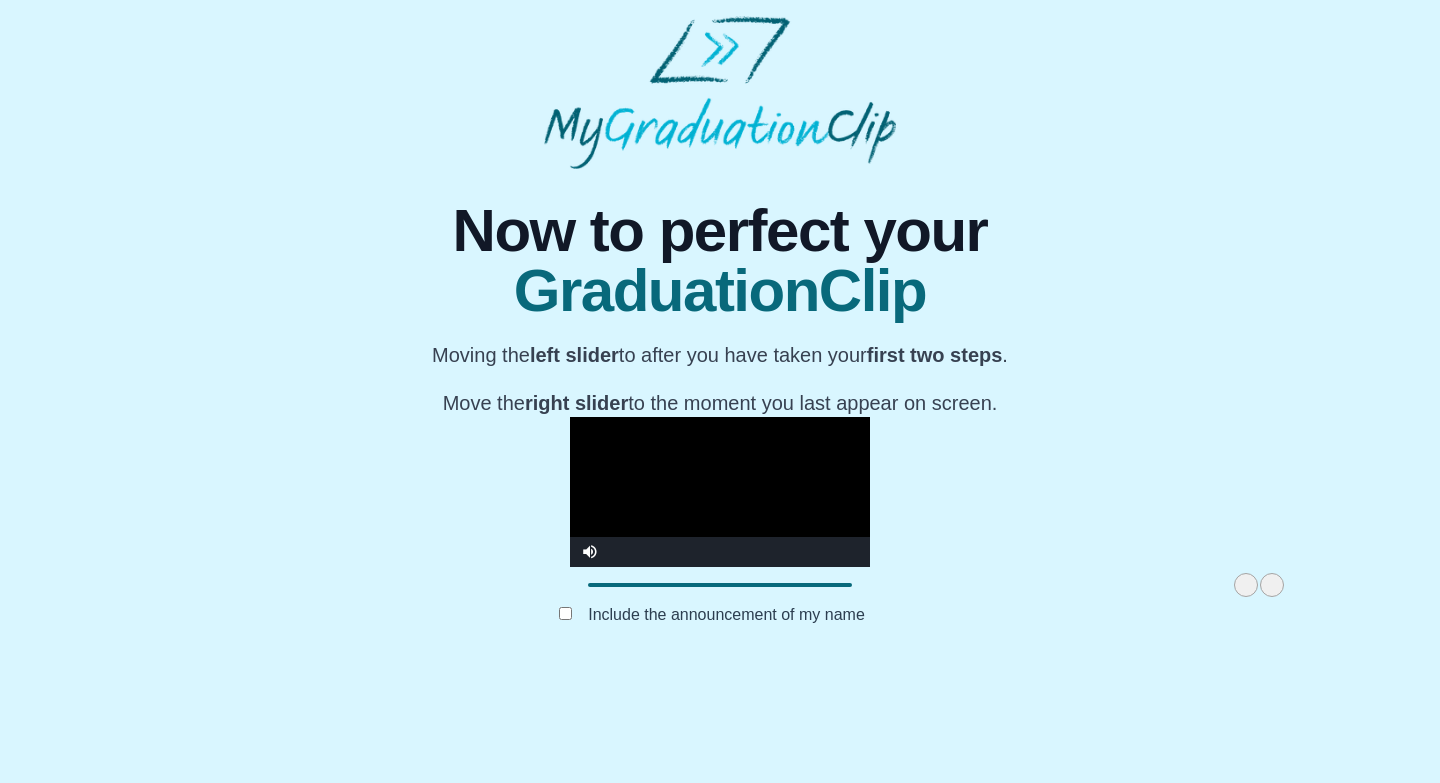 drag, startPoint x: 988, startPoint y: 688, endPoint x: 1080, endPoint y: 686, distance: 92.021736 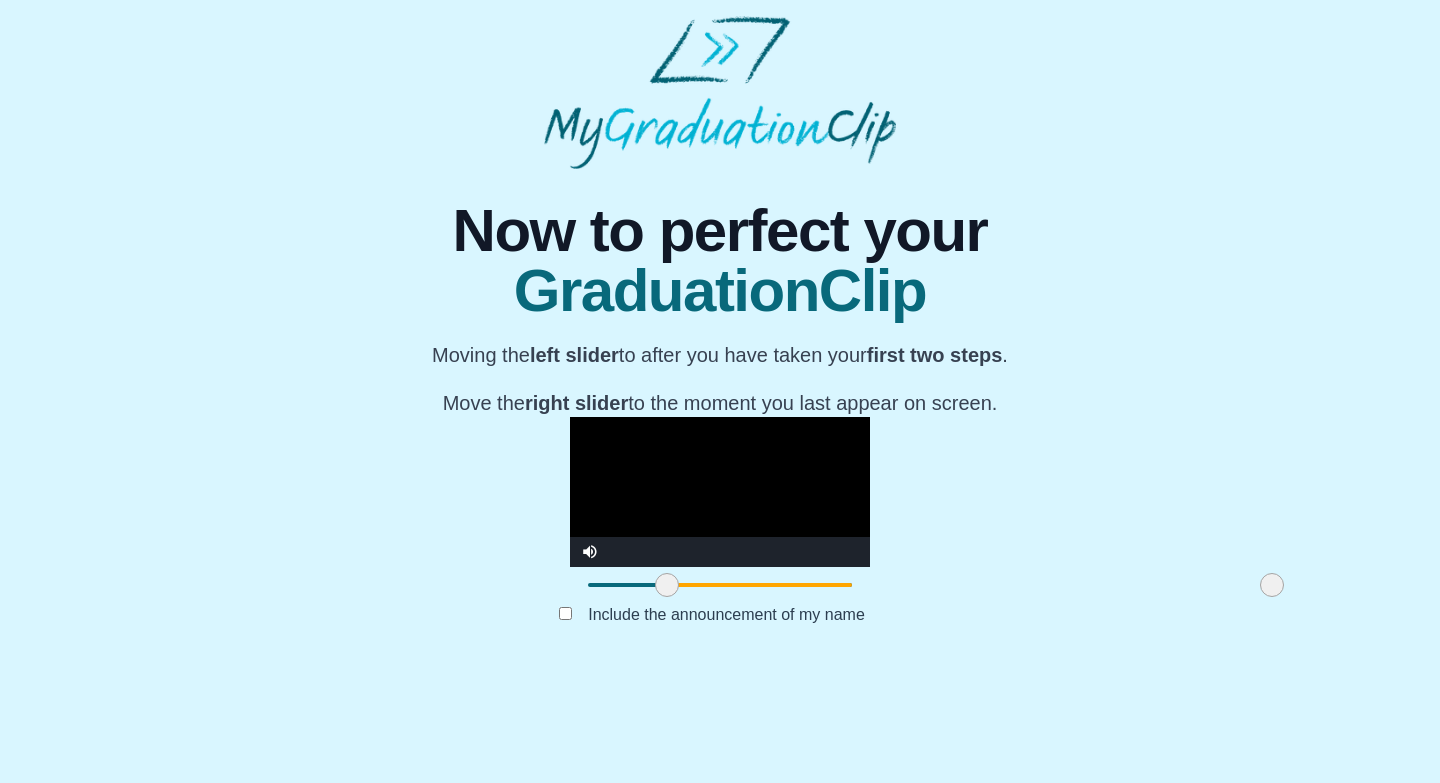 drag, startPoint x: 1036, startPoint y: 685, endPoint x: 457, endPoint y: 667, distance: 579.2797 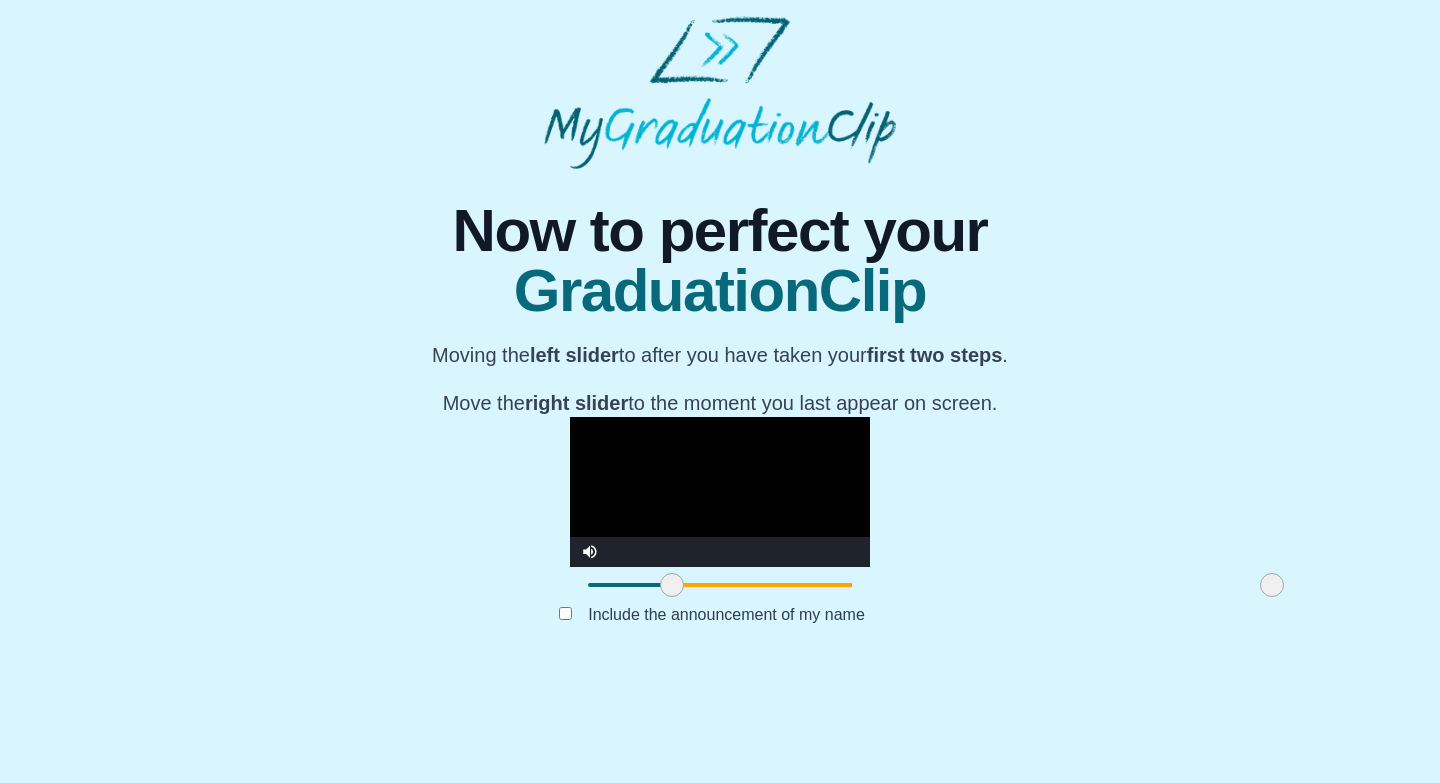 click at bounding box center [672, 585] 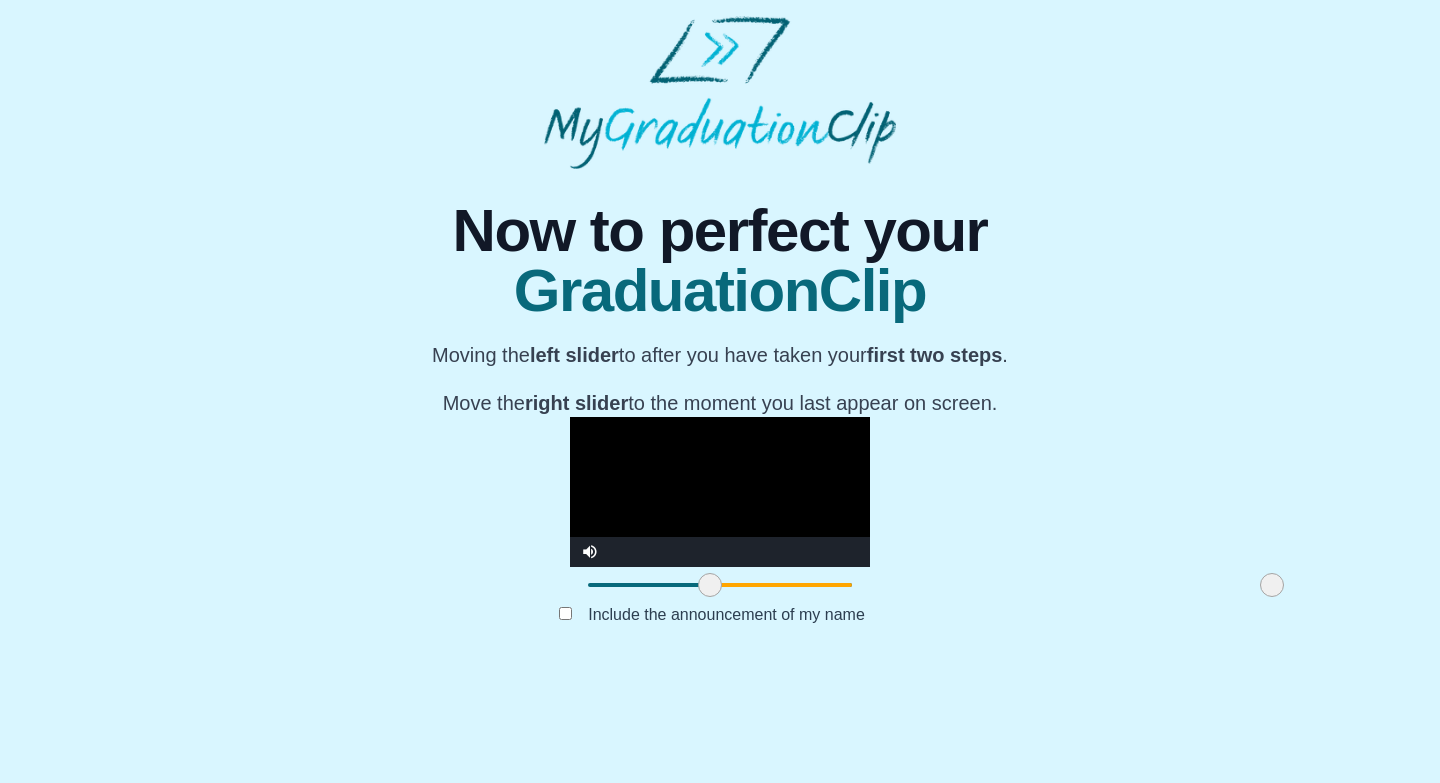 drag, startPoint x: 465, startPoint y: 689, endPoint x: 503, endPoint y: 687, distance: 38.052597 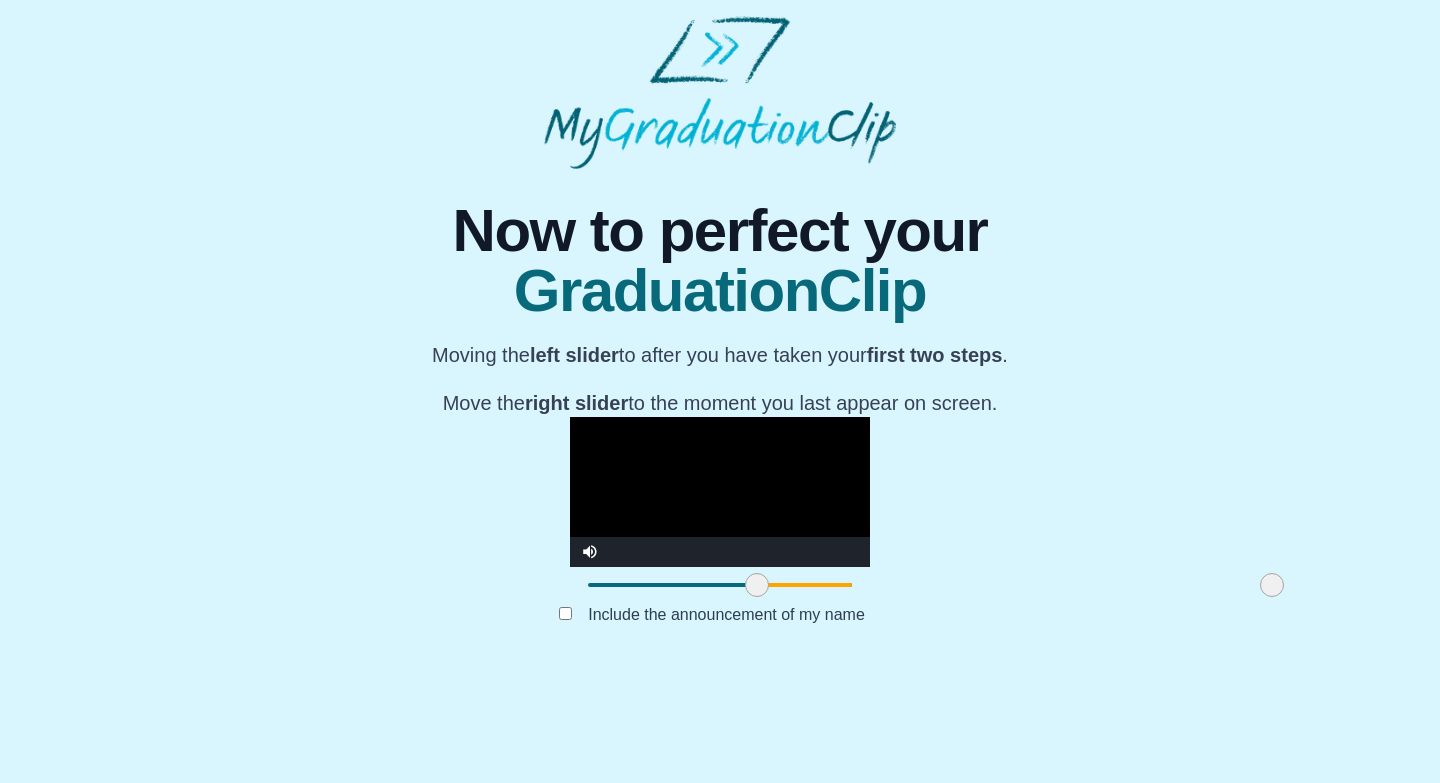 drag, startPoint x: 500, startPoint y: 684, endPoint x: 547, endPoint y: 688, distance: 47.169907 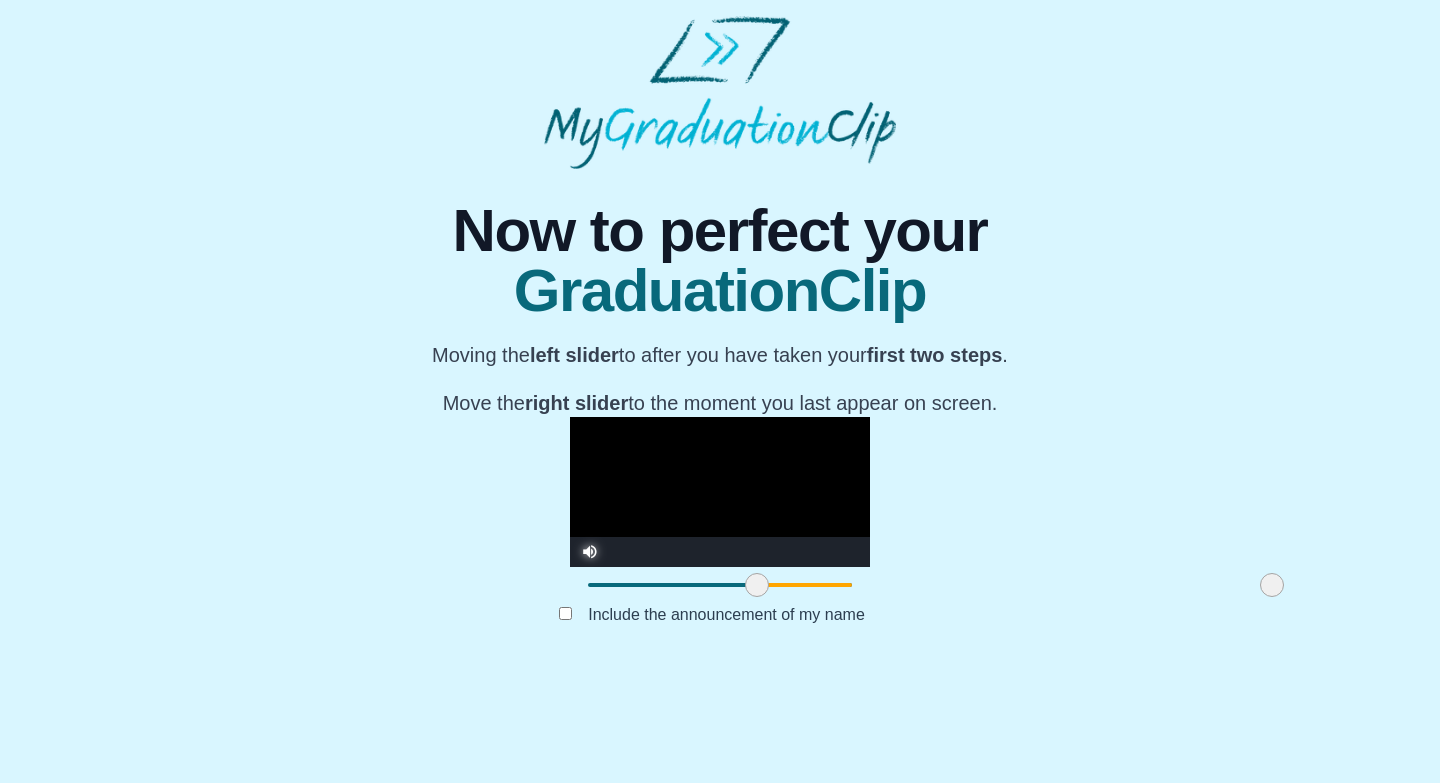 click at bounding box center (590, 537) 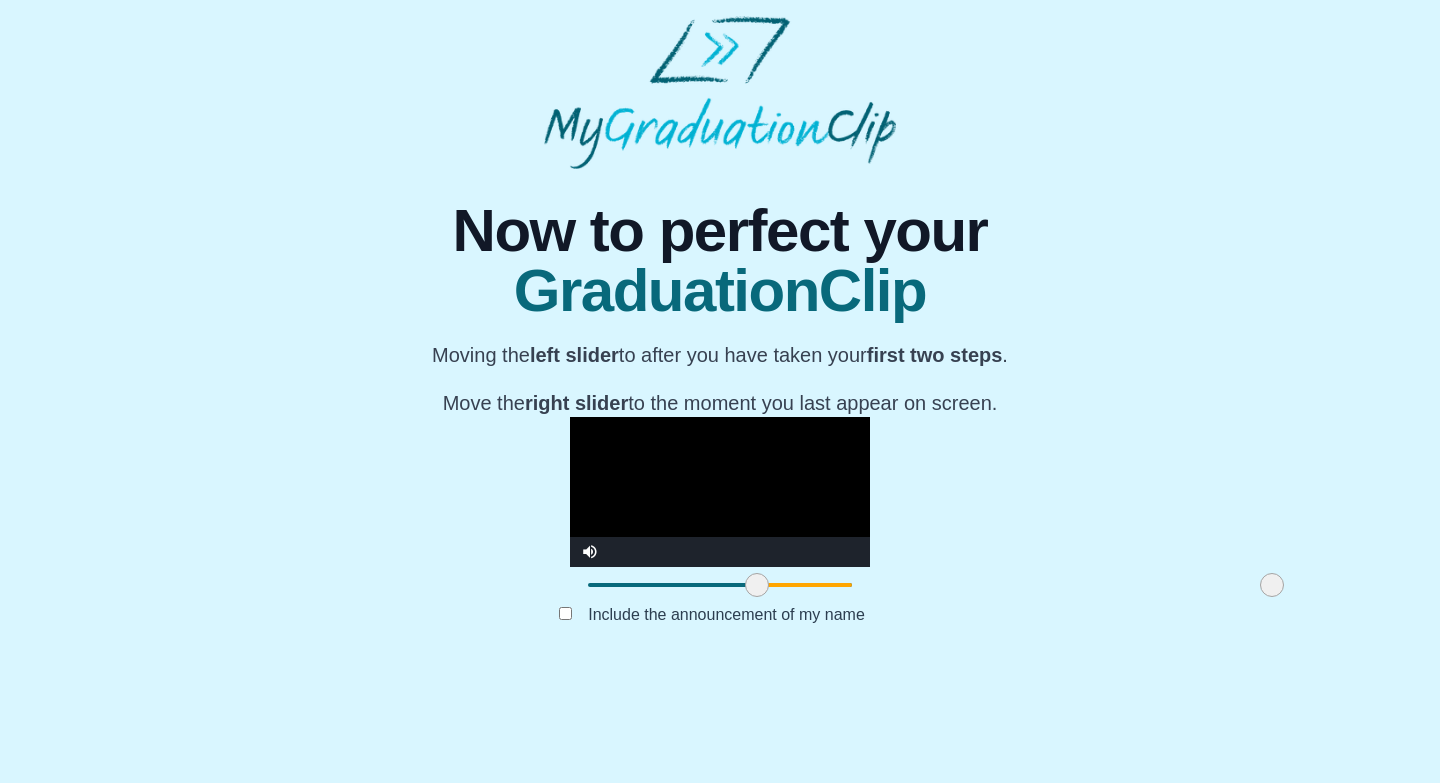 click at bounding box center [720, 585] 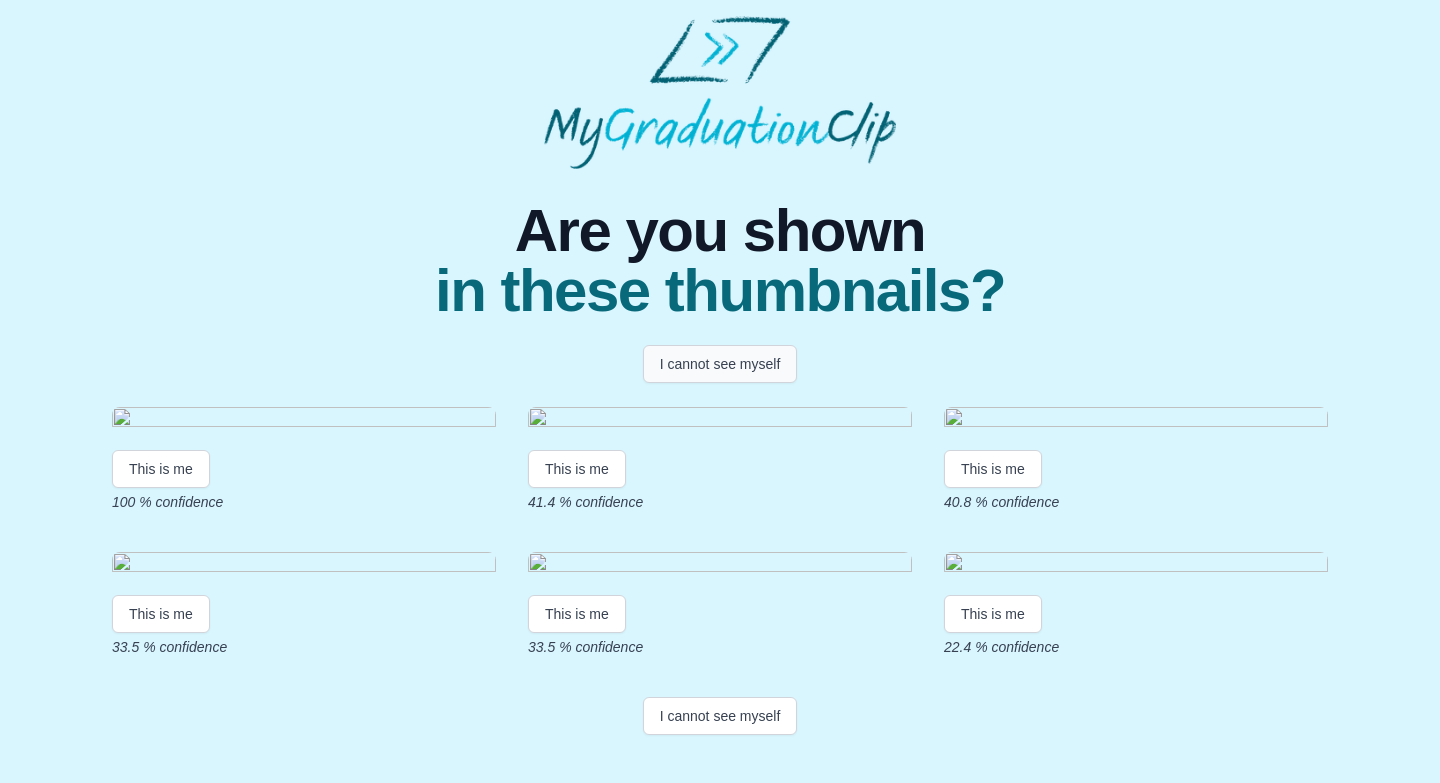 scroll, scrollTop: 354, scrollLeft: 0, axis: vertical 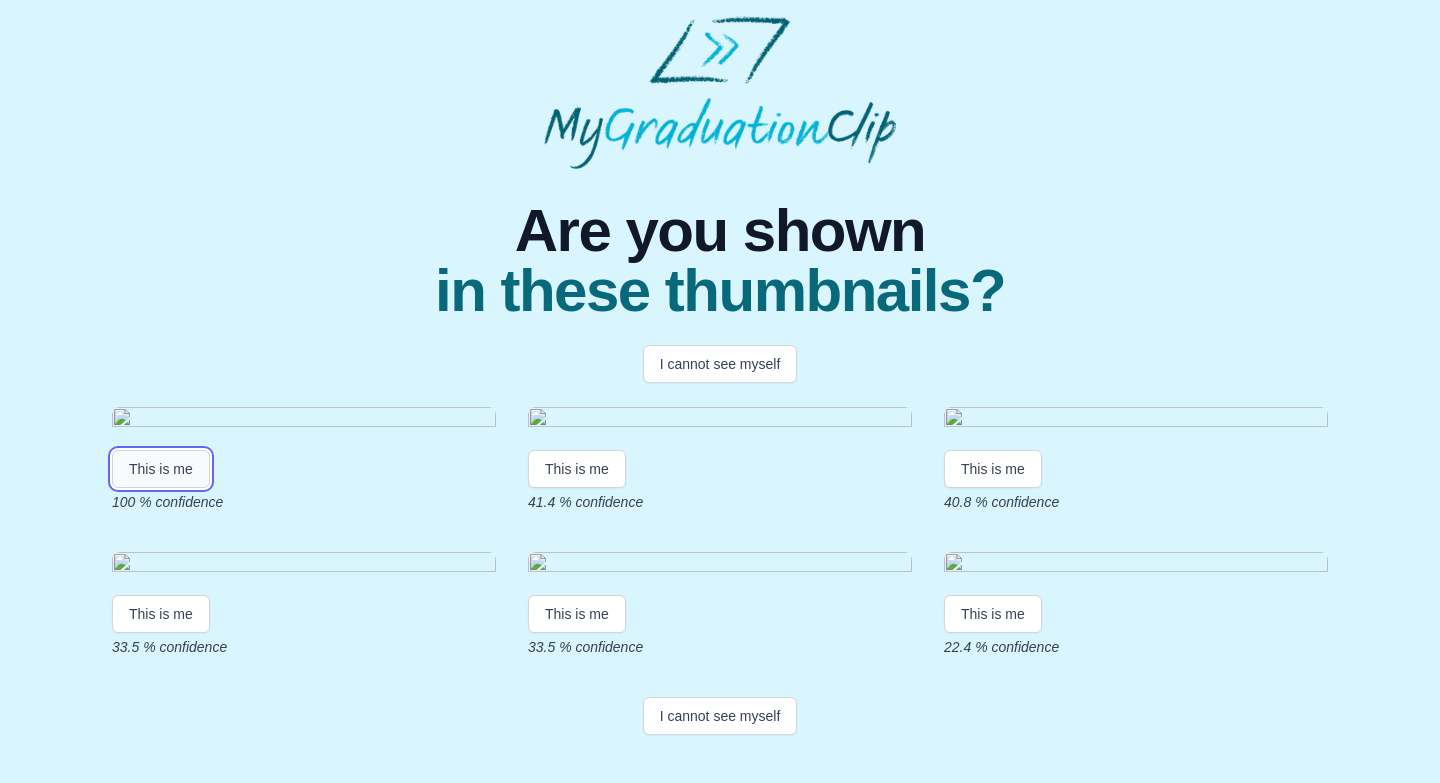 click on "This is me" at bounding box center (161, 469) 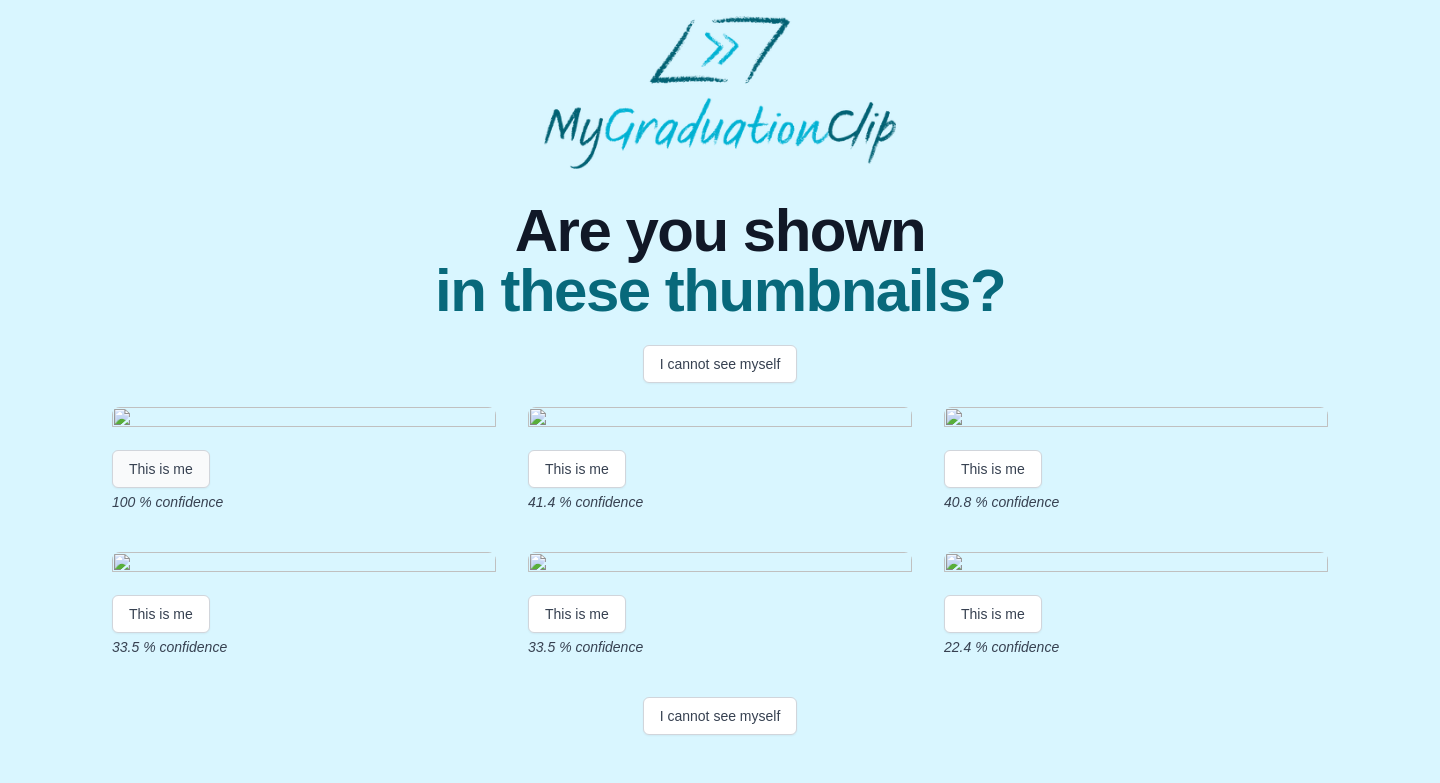 scroll, scrollTop: 0, scrollLeft: 0, axis: both 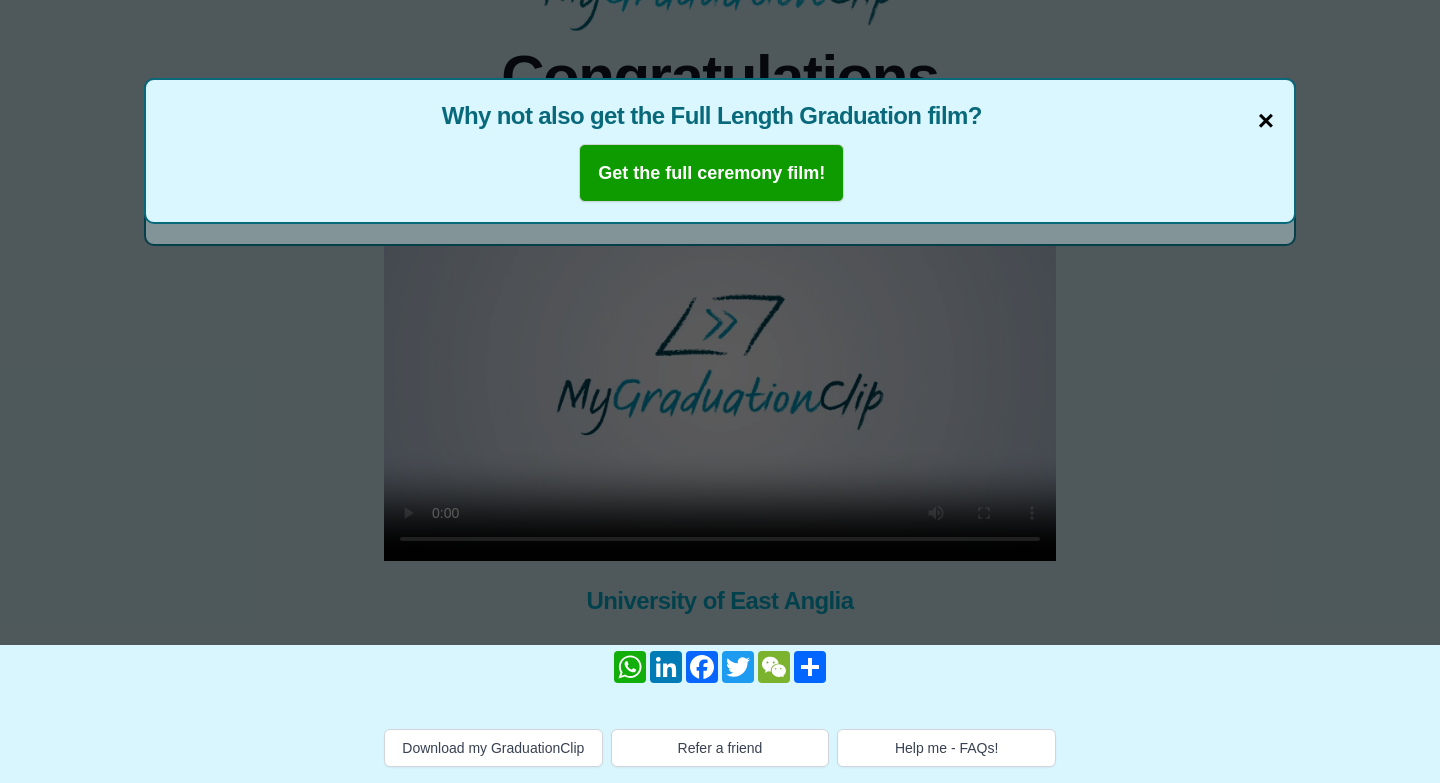 click on "×" at bounding box center [1266, 121] 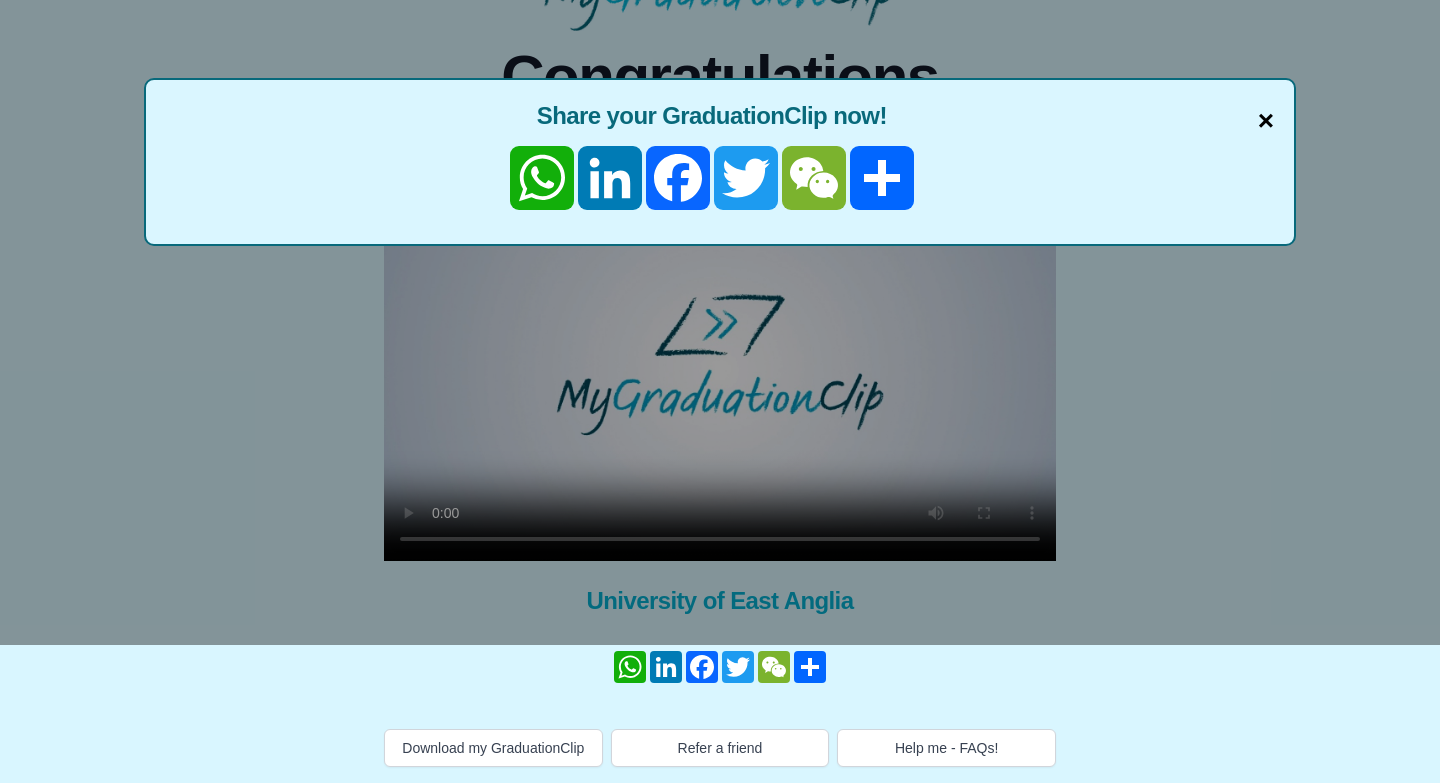 click on "×" at bounding box center [1266, 121] 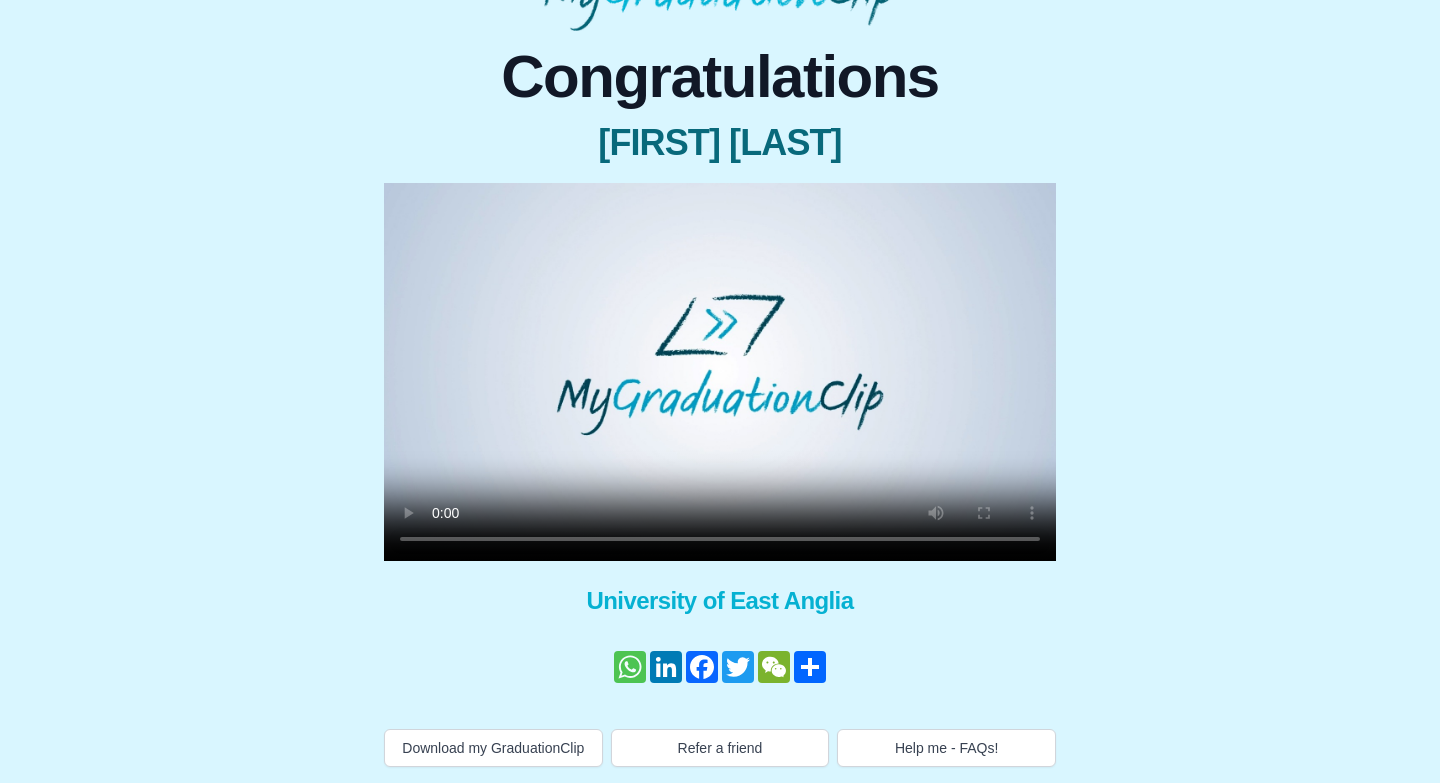 click on "WhatsApp" at bounding box center (630, 667) 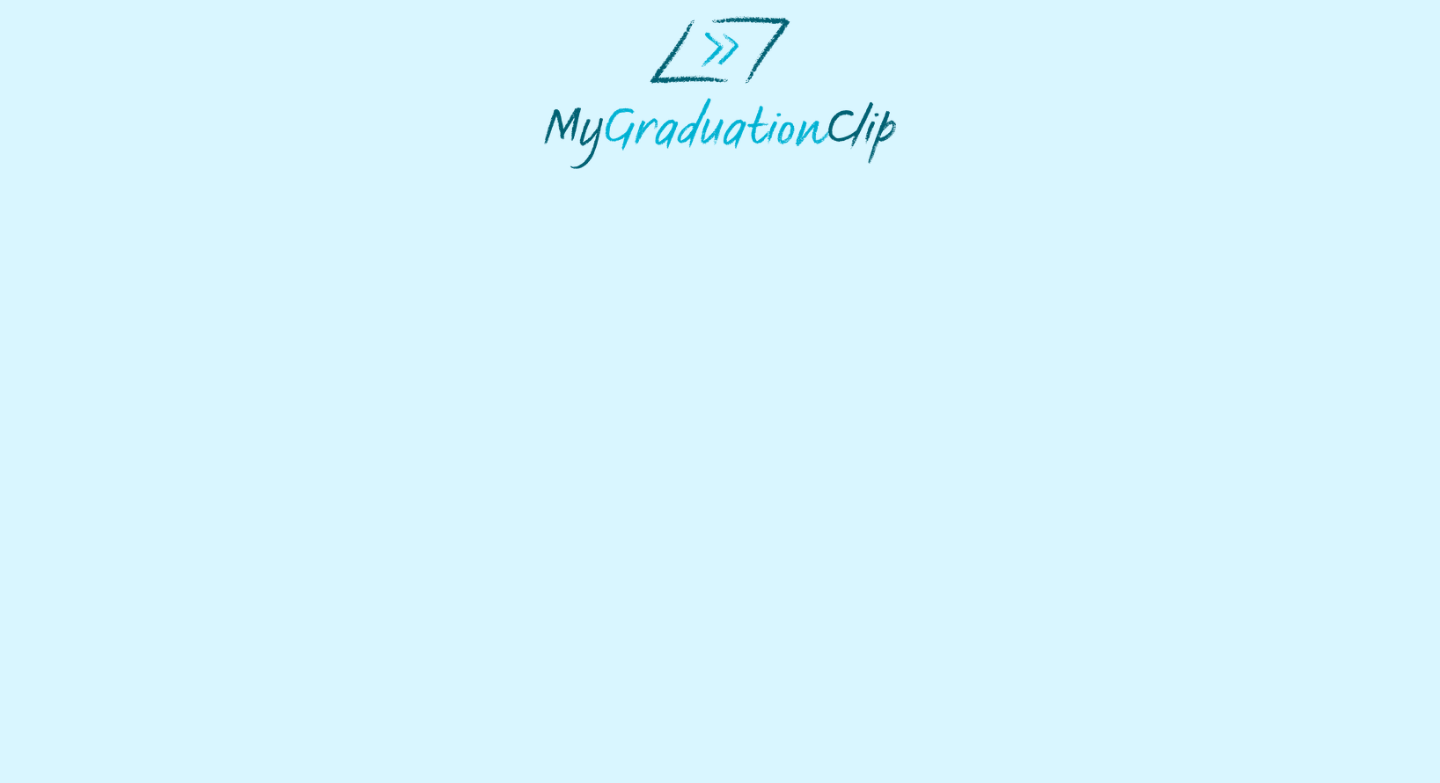 scroll, scrollTop: 0, scrollLeft: 0, axis: both 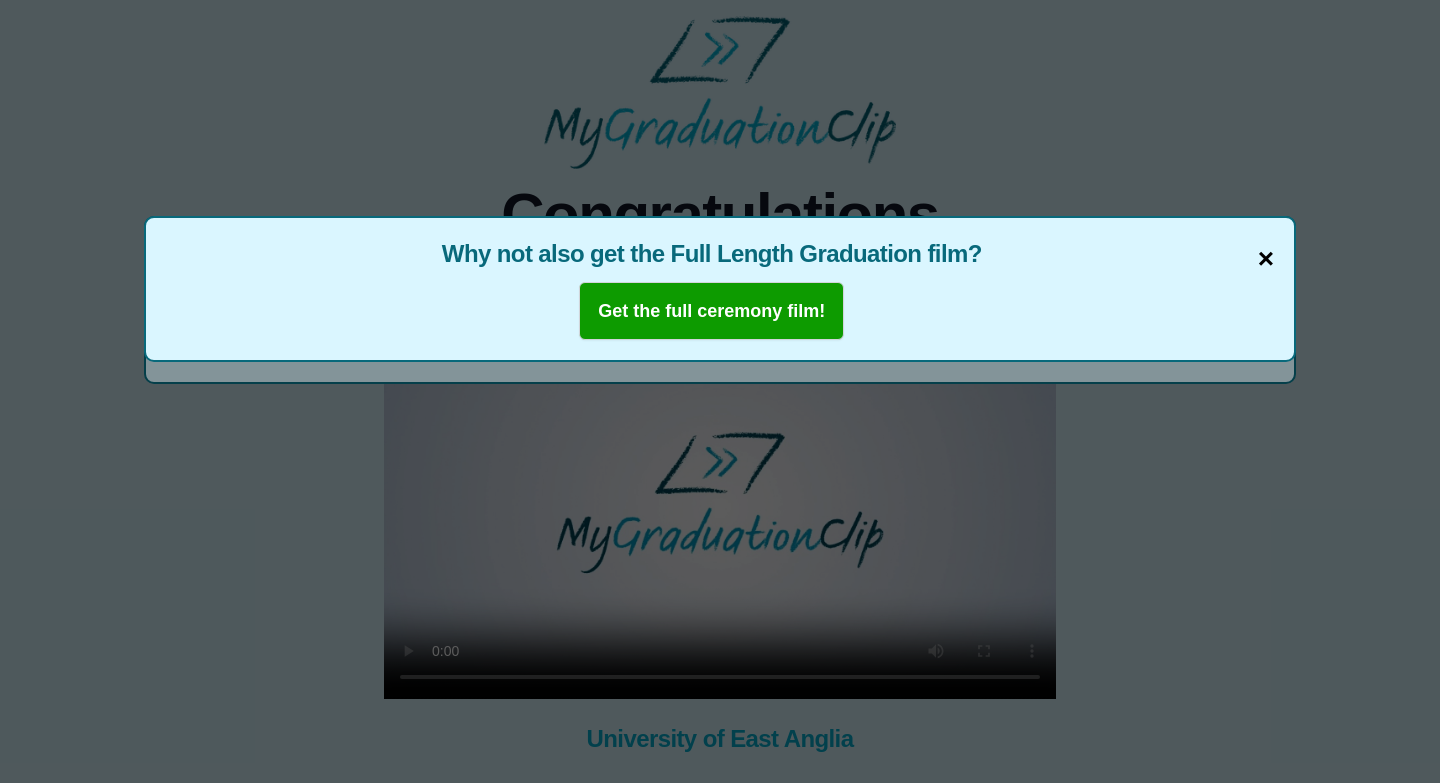 click on "×" at bounding box center (1266, 259) 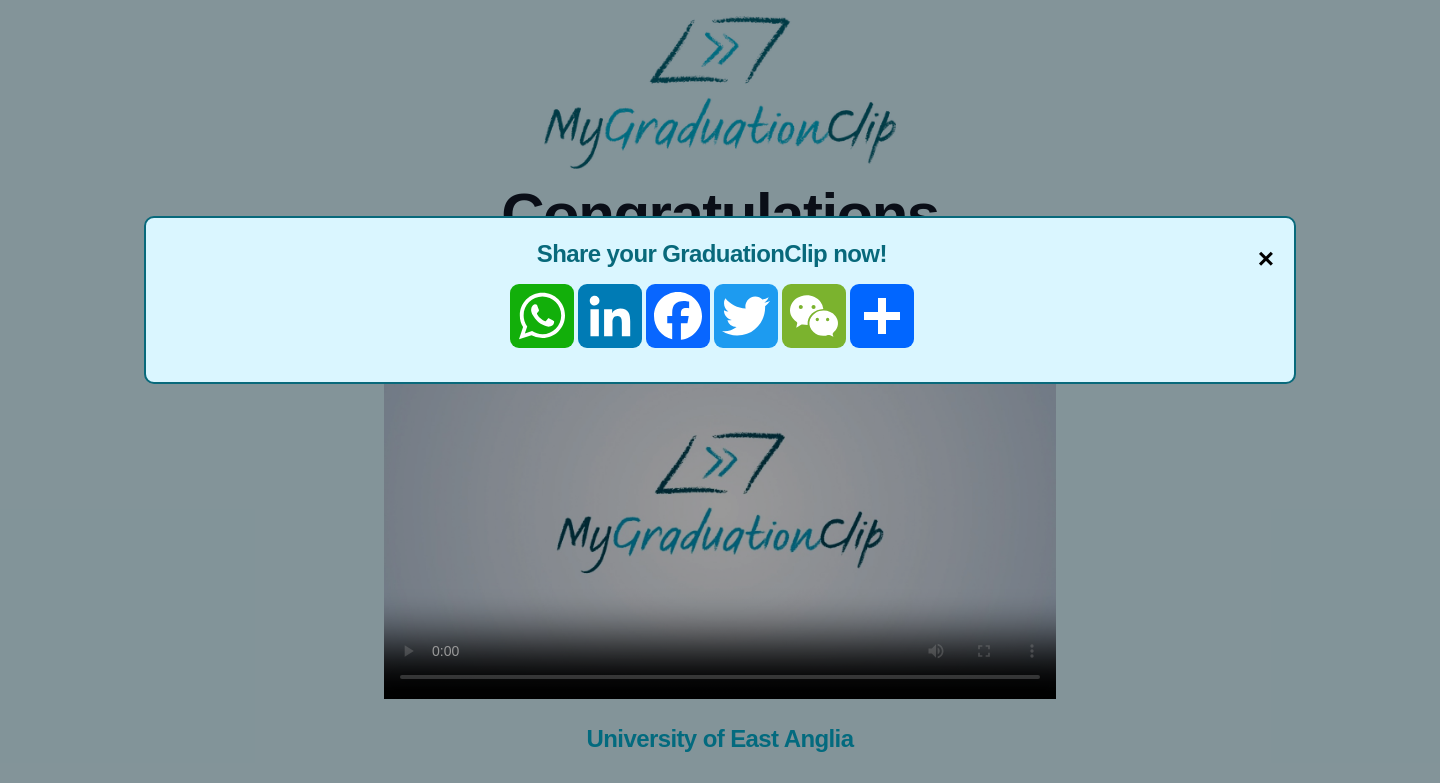click on "×" at bounding box center (1266, 259) 